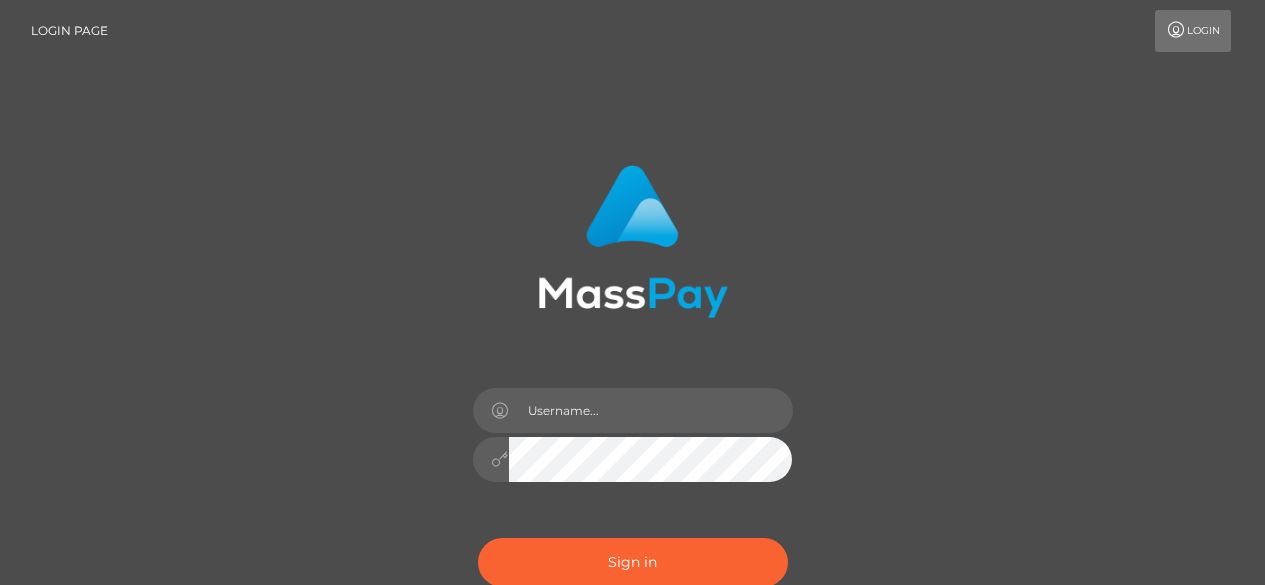 scroll, scrollTop: 0, scrollLeft: 0, axis: both 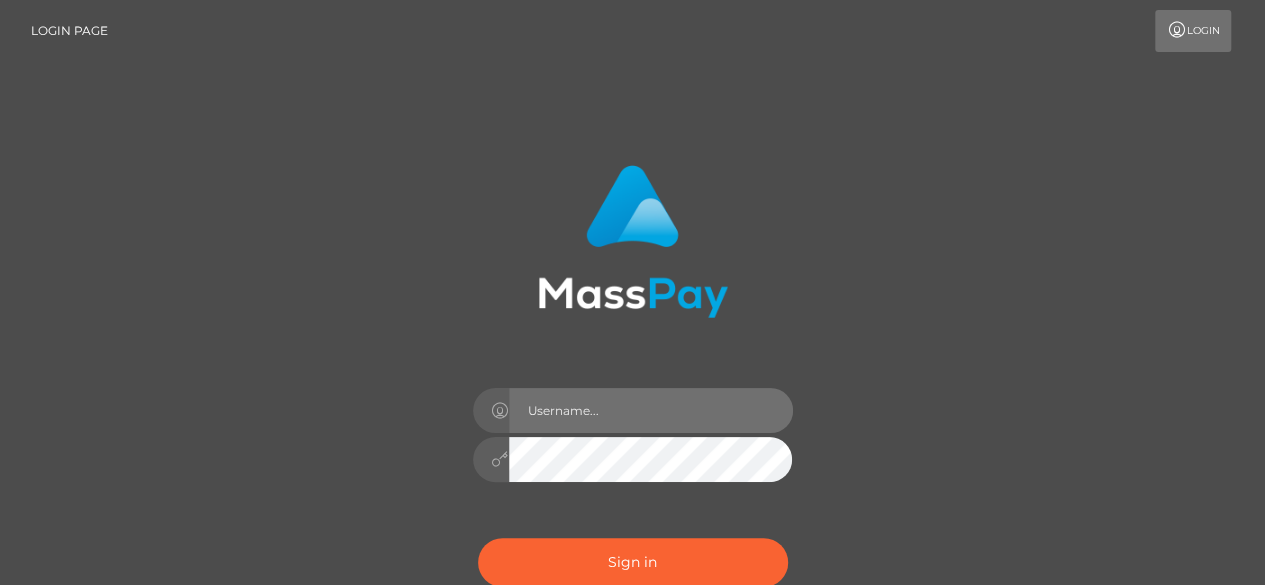click at bounding box center [651, 410] 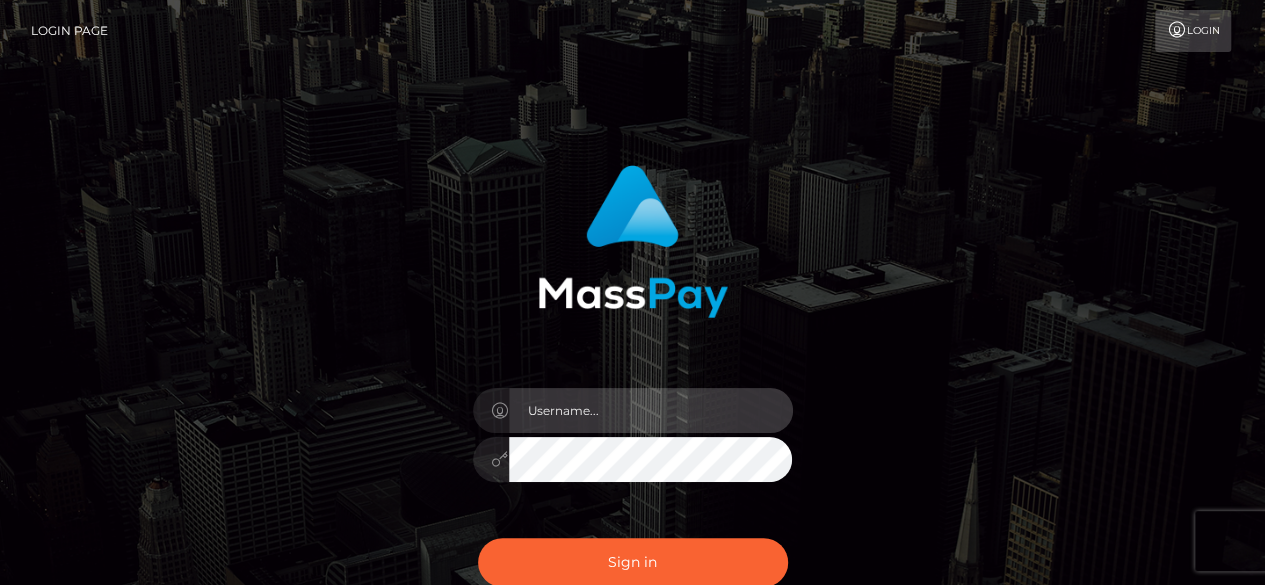 click at bounding box center [651, 410] 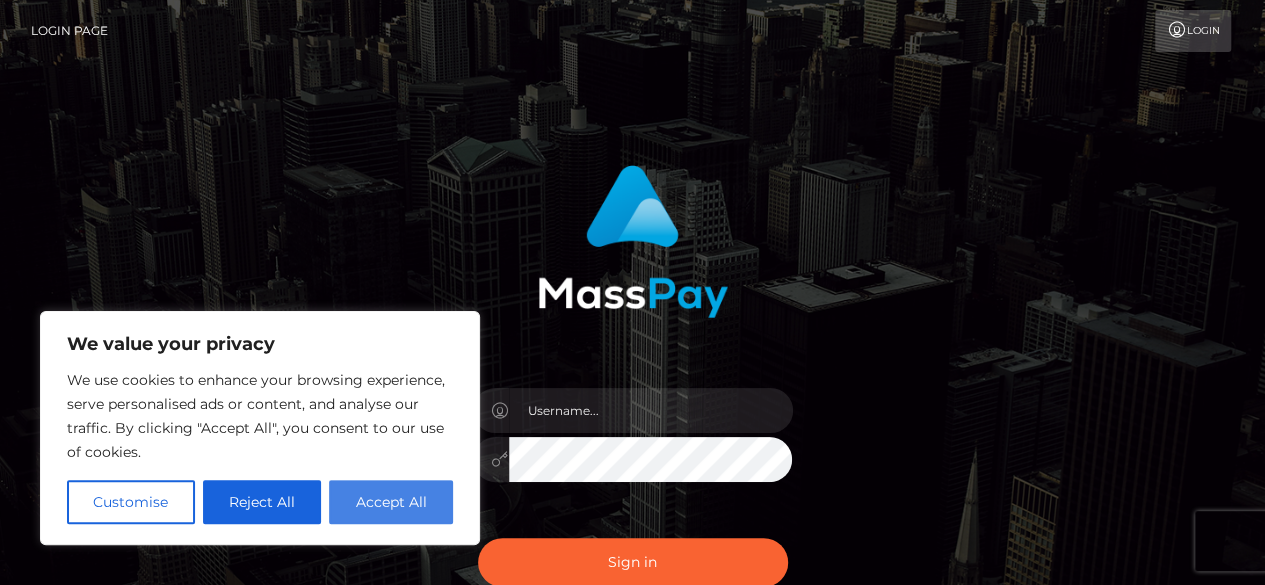 click on "Accept All" at bounding box center [391, 502] 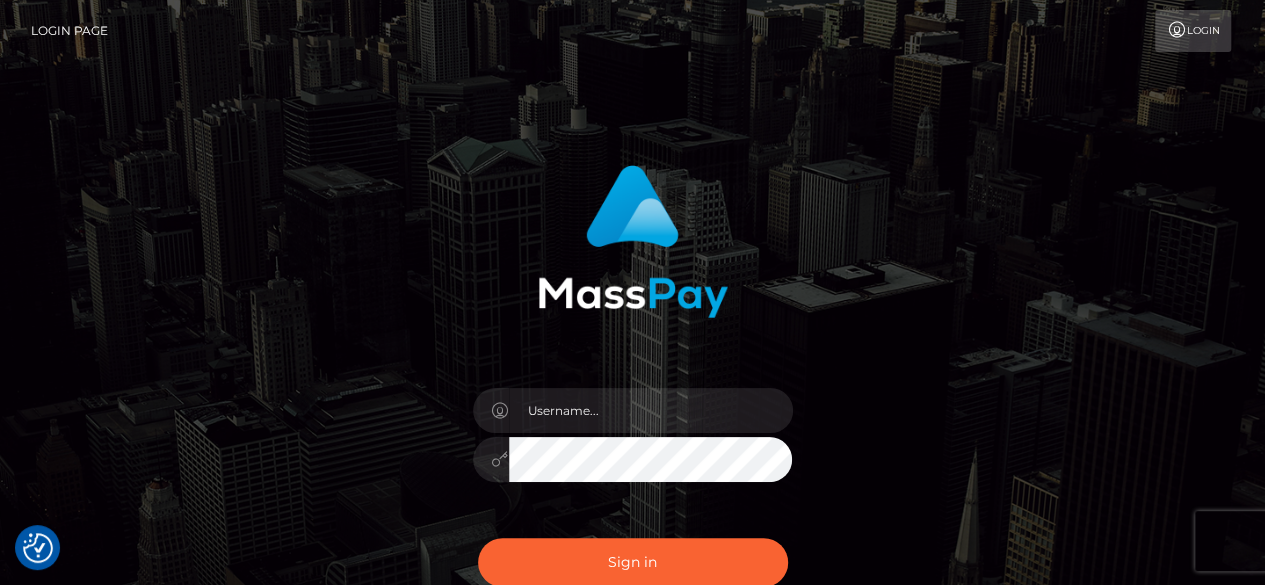 checkbox on "true" 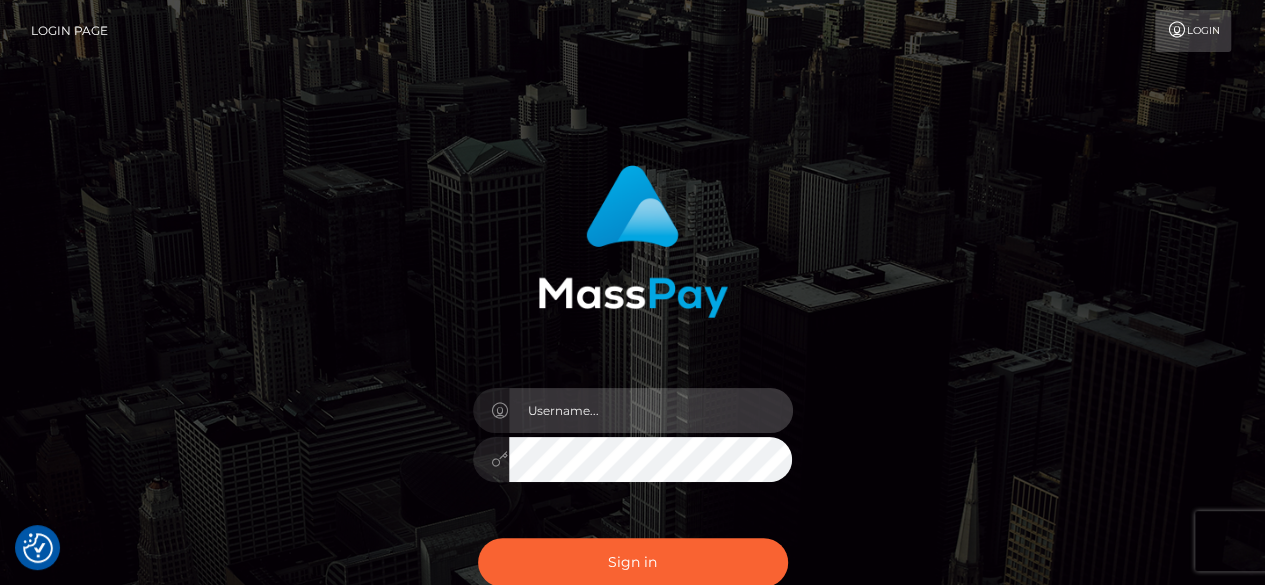 click at bounding box center [651, 410] 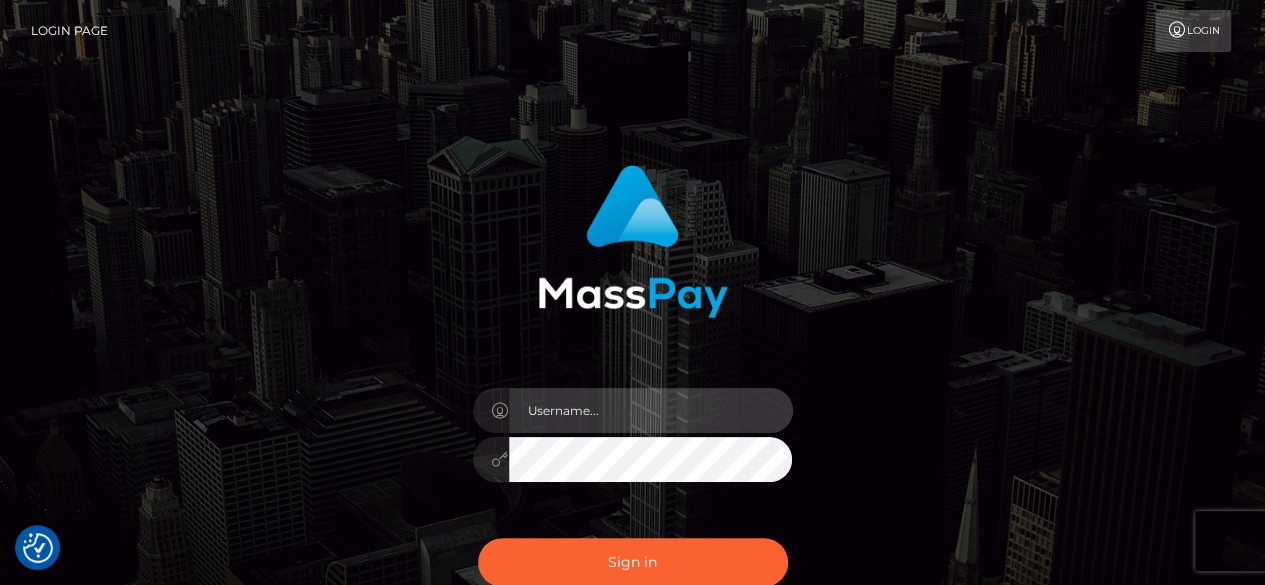 type on "indianstorm@outlook.com" 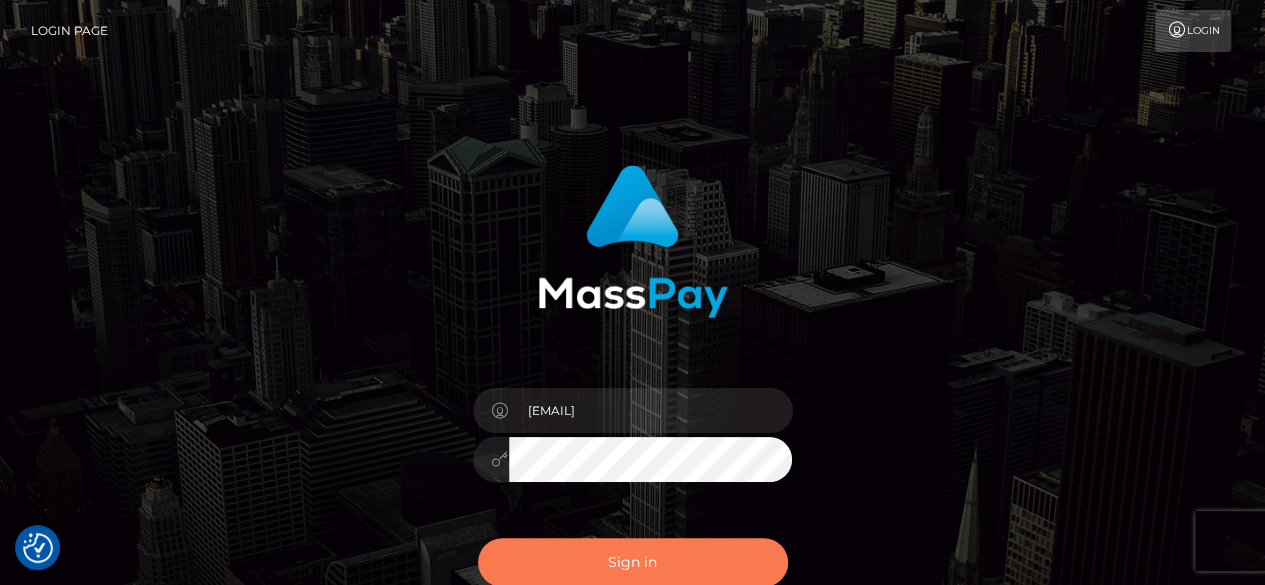 click on "Sign in" at bounding box center (633, 562) 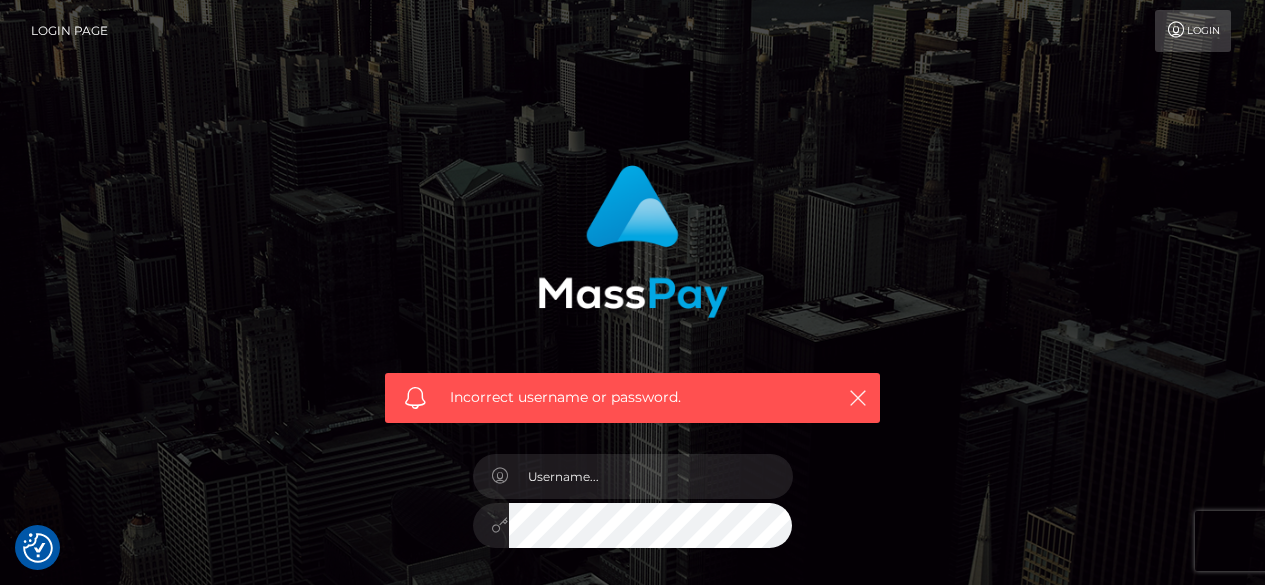 scroll, scrollTop: 0, scrollLeft: 0, axis: both 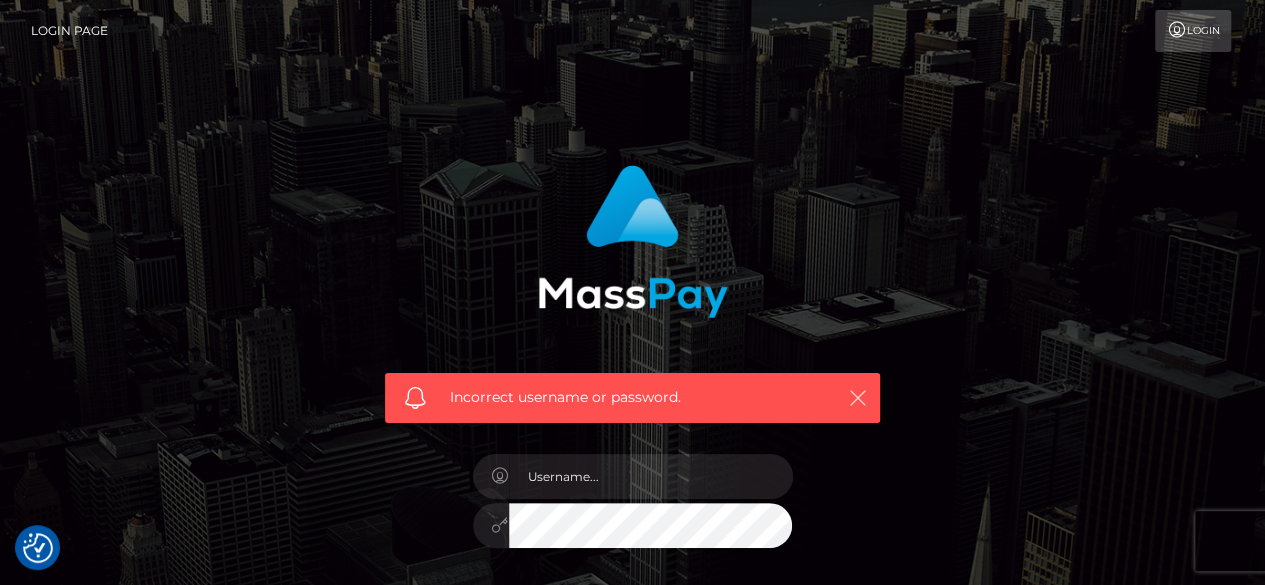 click at bounding box center (858, 398) 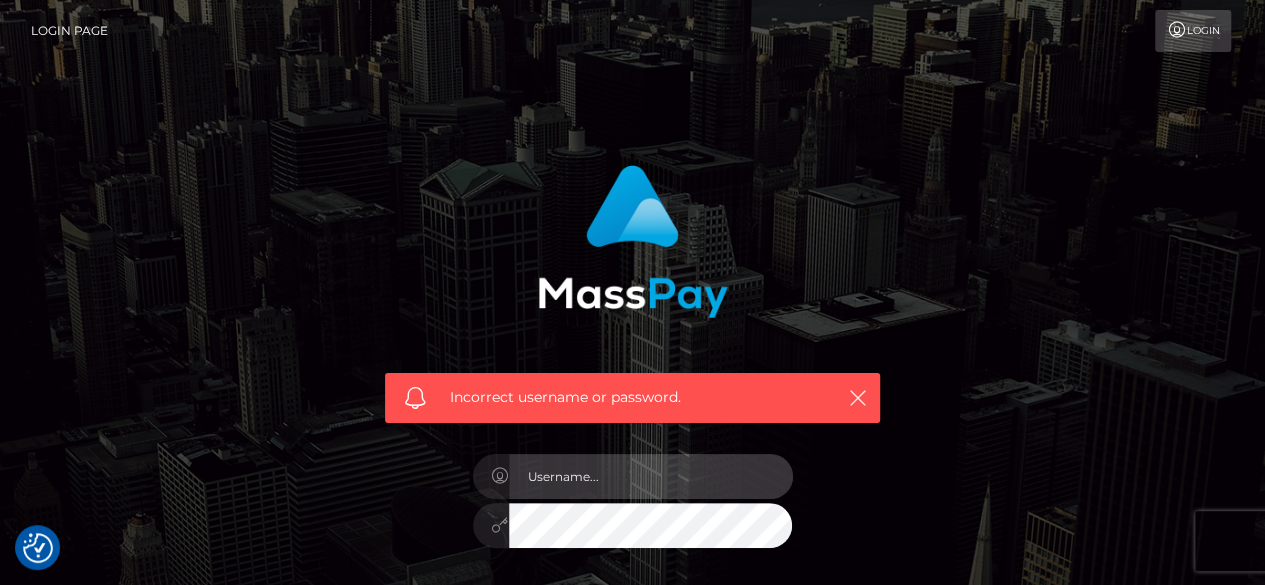 click at bounding box center (651, 476) 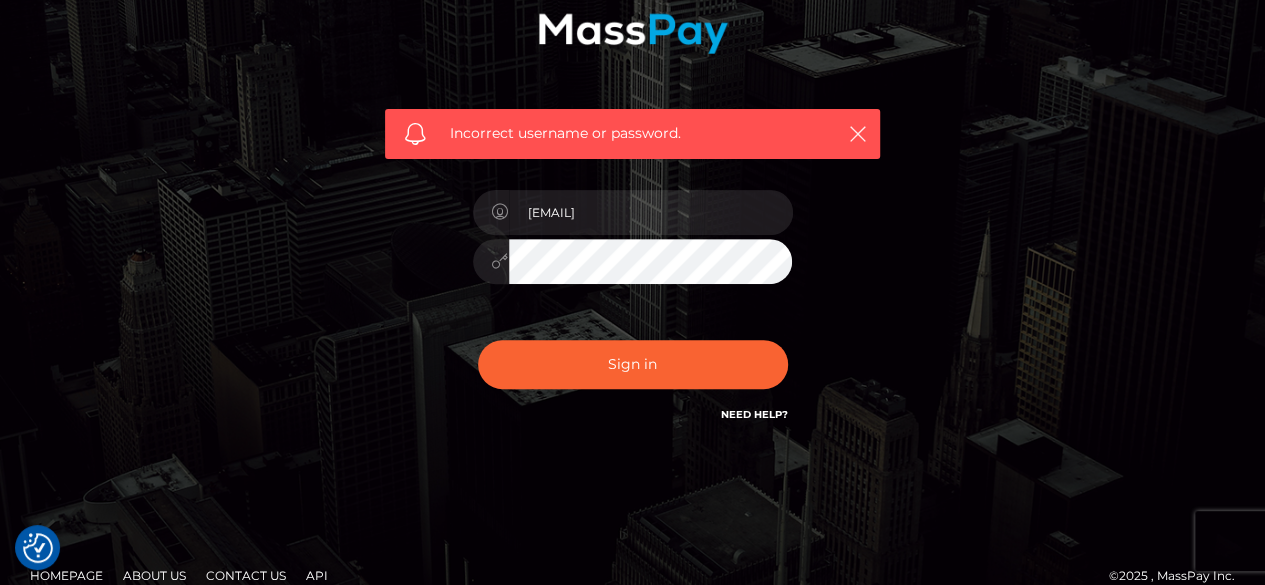 scroll, scrollTop: 259, scrollLeft: 0, axis: vertical 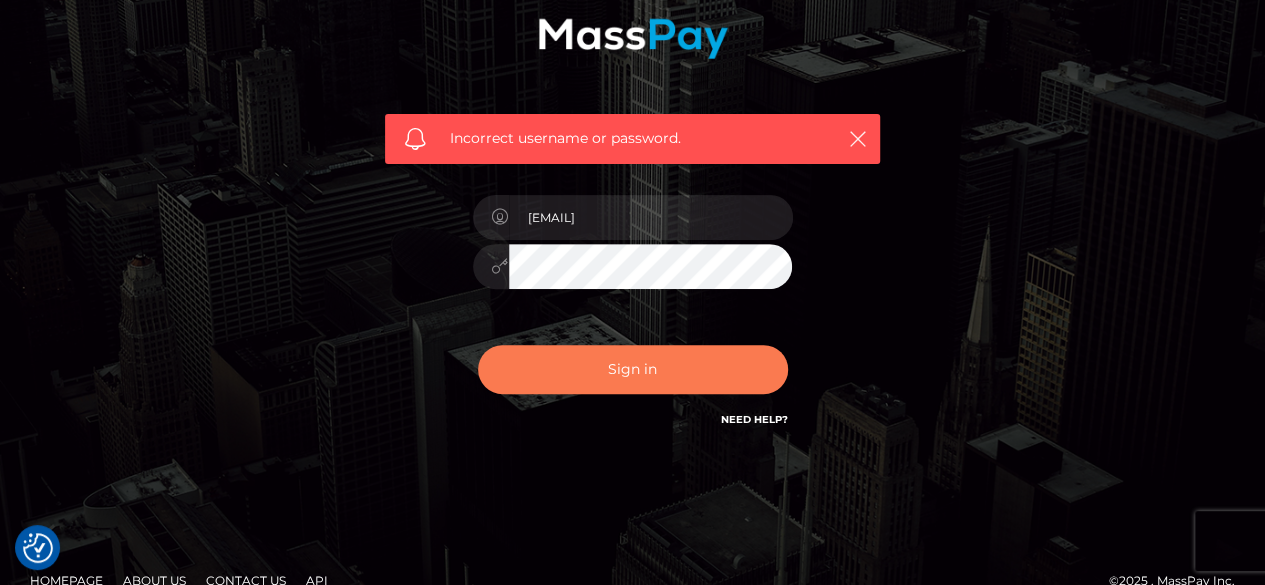click on "Sign in" at bounding box center (633, 369) 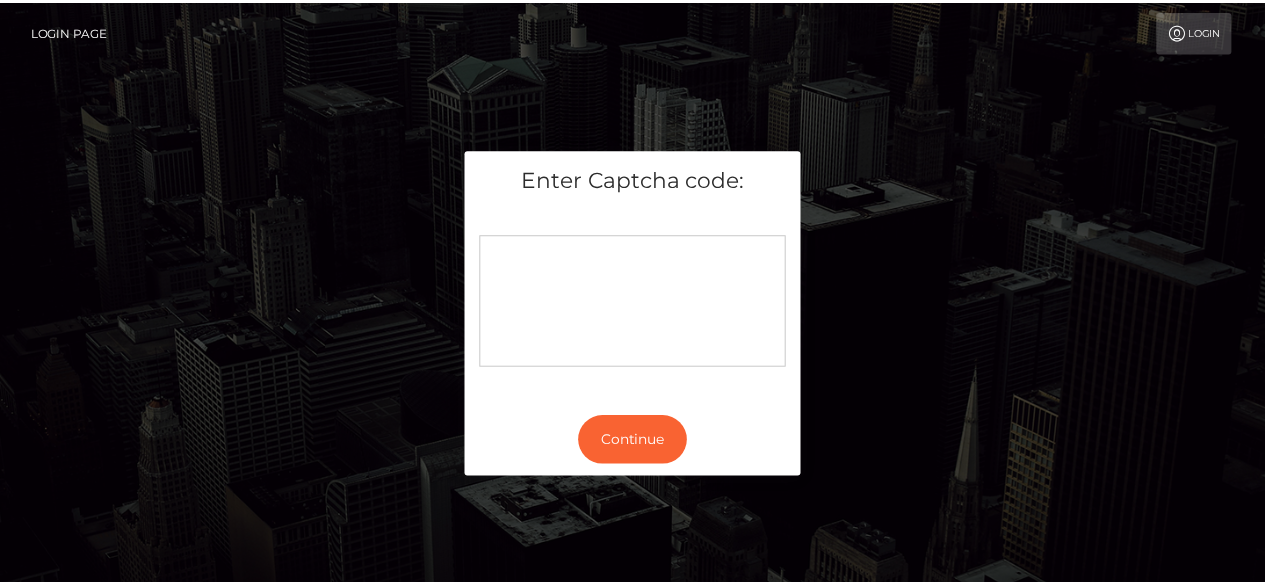 scroll, scrollTop: 0, scrollLeft: 0, axis: both 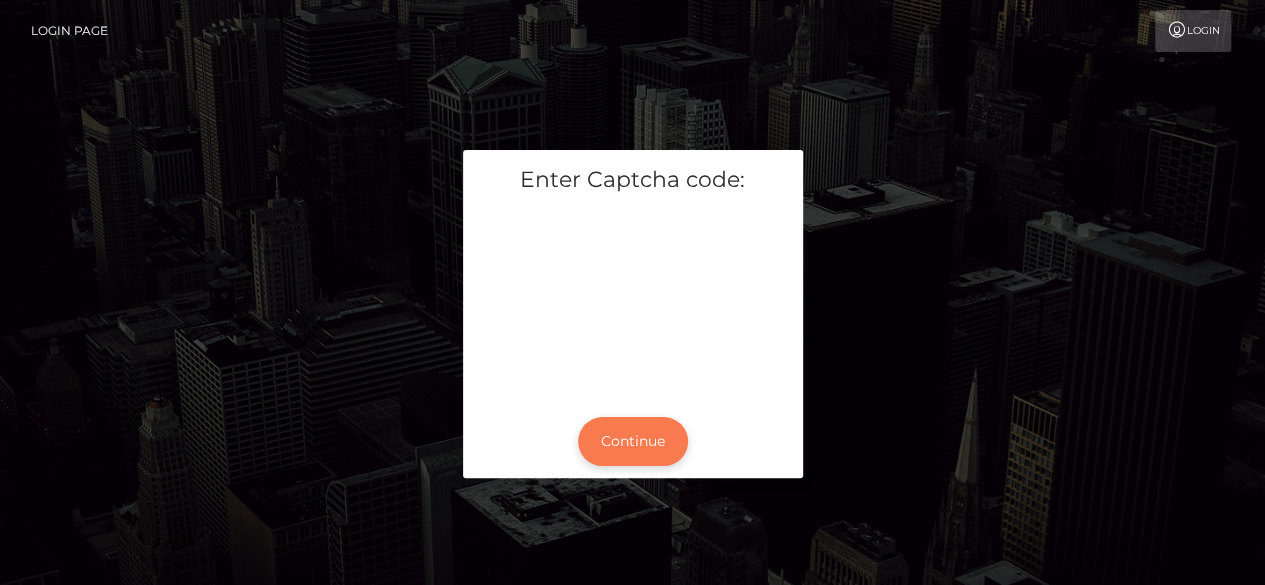 click on "Continue" at bounding box center [633, 441] 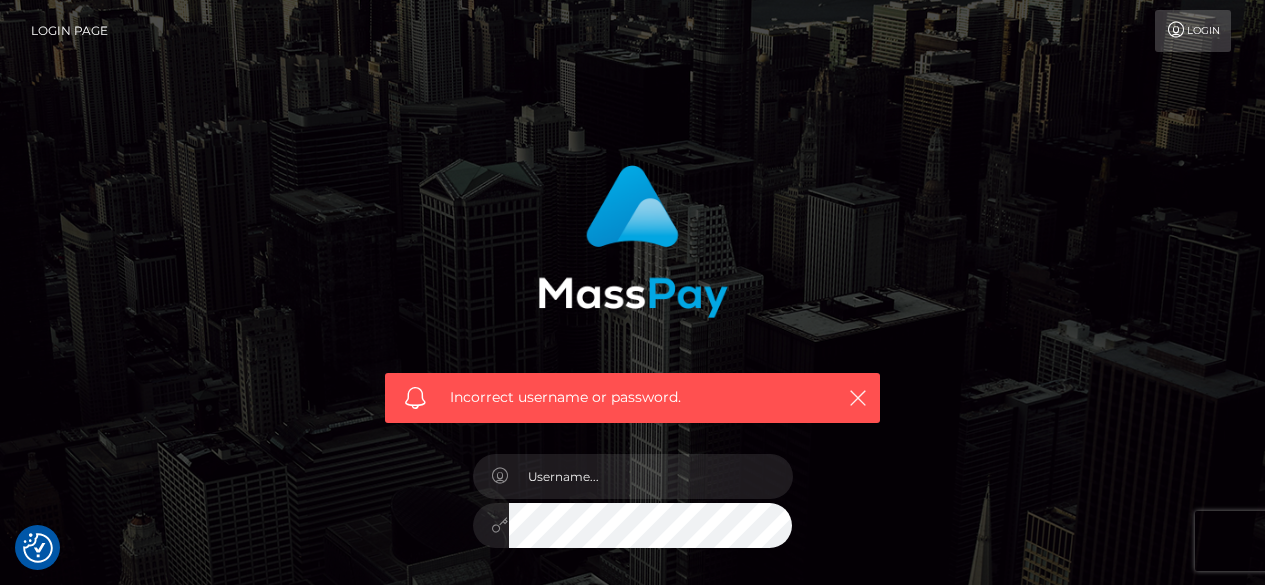scroll, scrollTop: 0, scrollLeft: 0, axis: both 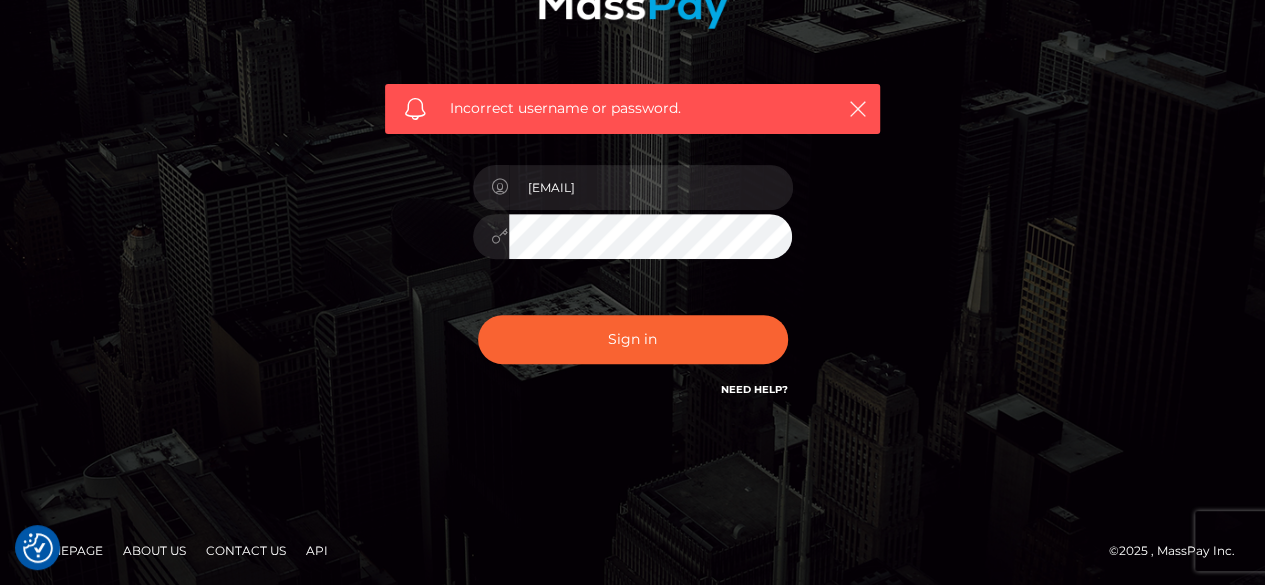click on "Incorrect username or password.
[EMAIL]" at bounding box center [633, 148] 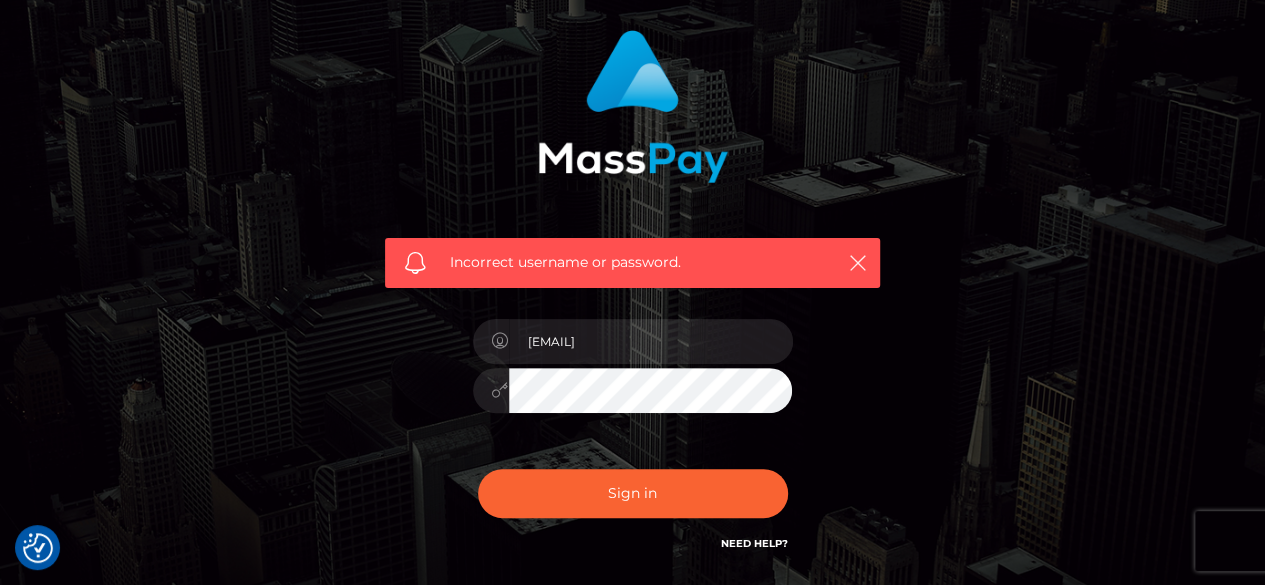 scroll, scrollTop: 136, scrollLeft: 0, axis: vertical 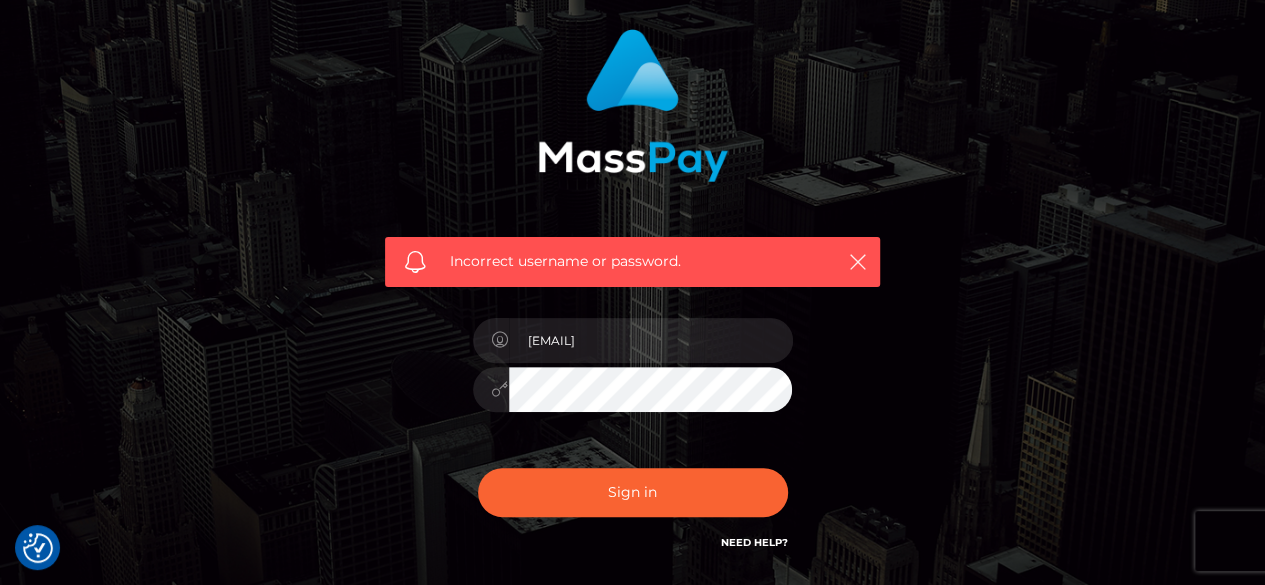 click on "Incorrect username or password." at bounding box center (632, 261) 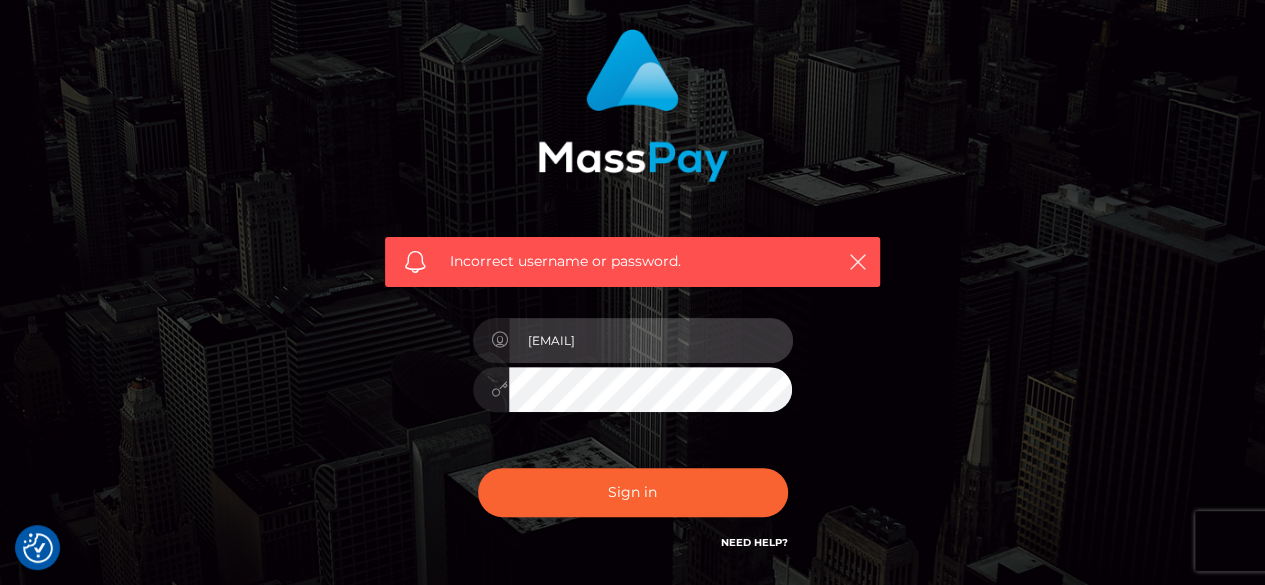 type on "sharlenejayalall@gmail.com" 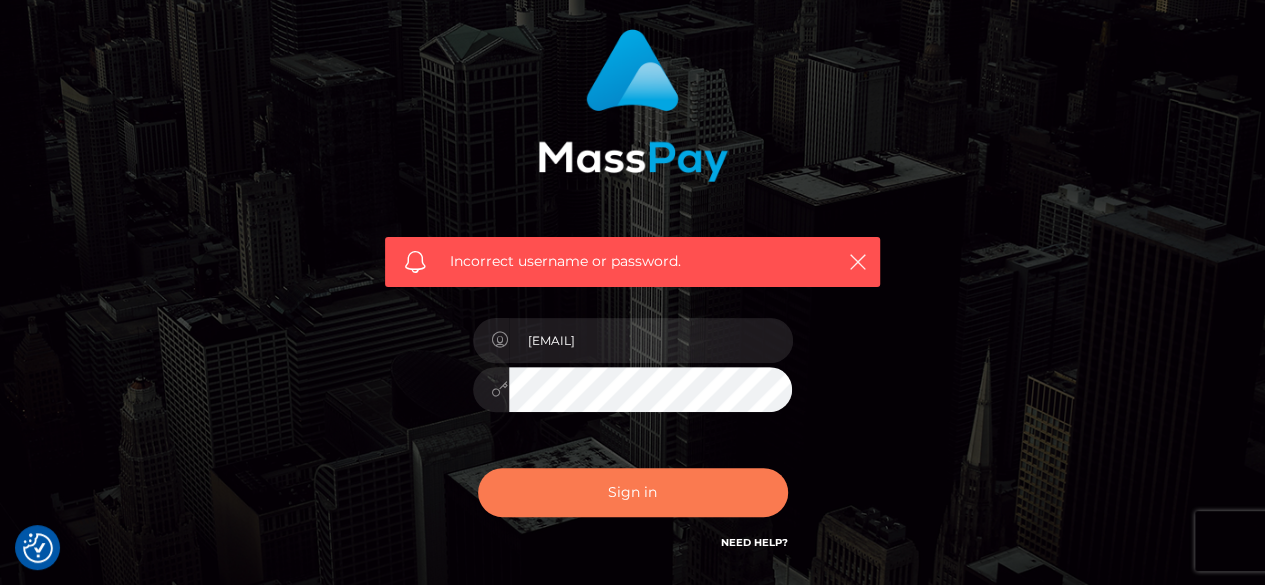 click on "Sign in" at bounding box center [633, 492] 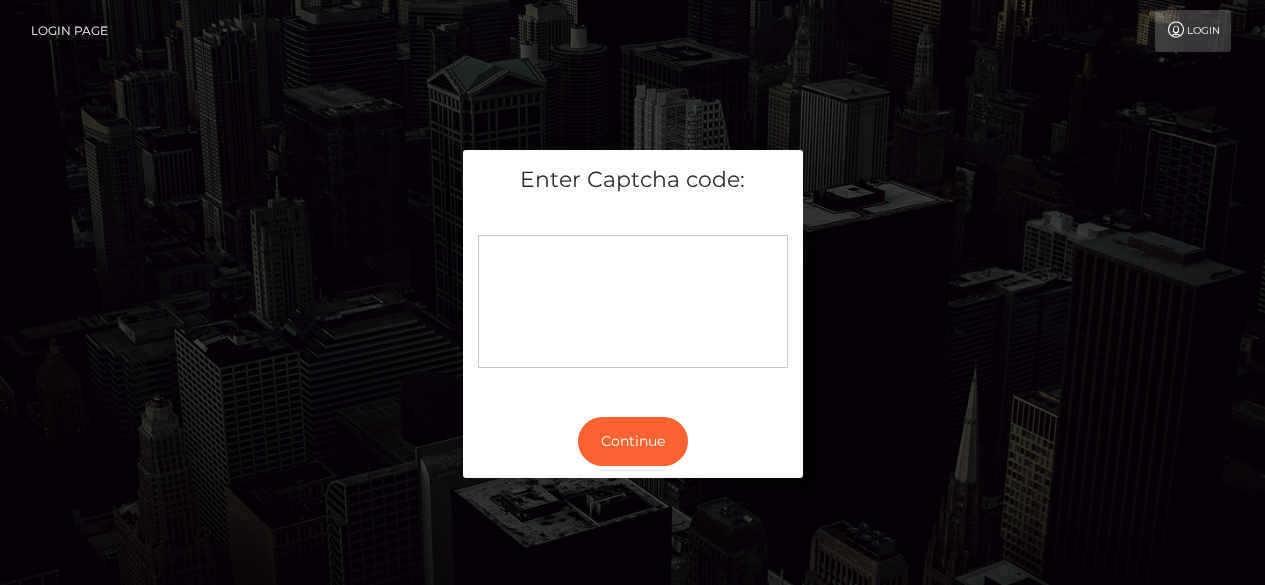 scroll, scrollTop: 0, scrollLeft: 0, axis: both 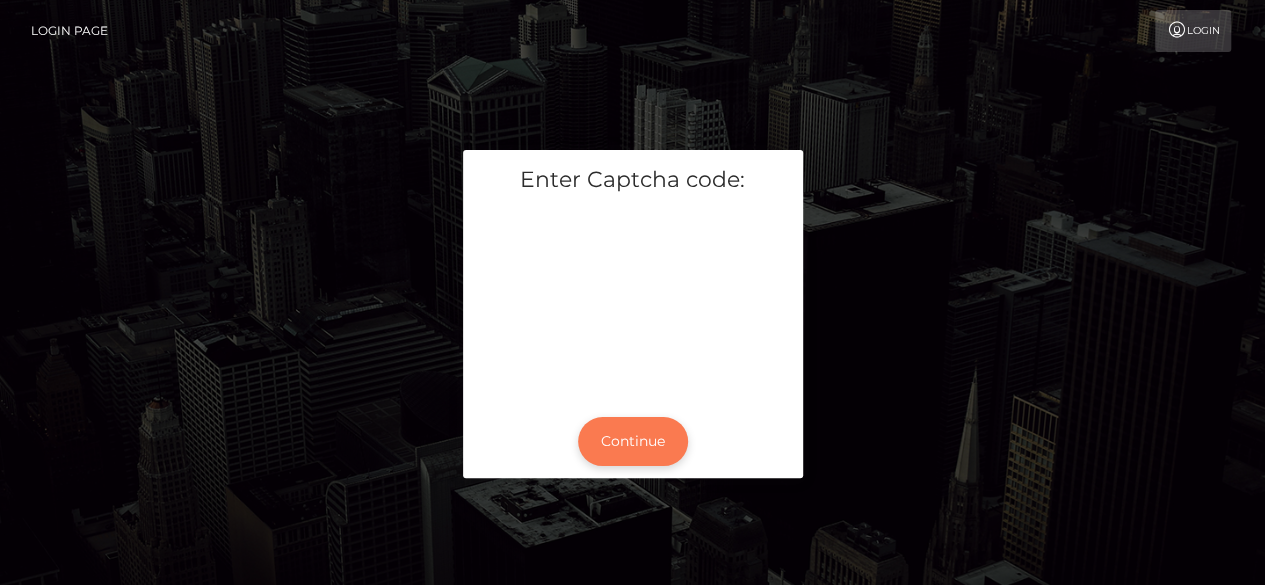 click on "Continue" at bounding box center [633, 441] 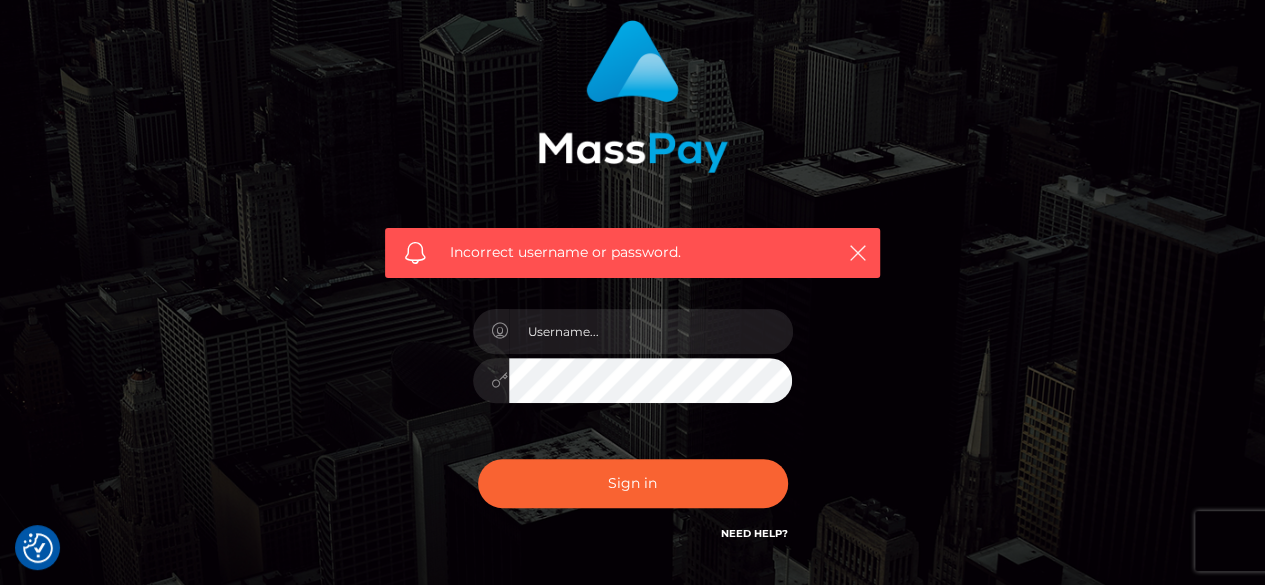 scroll, scrollTop: 146, scrollLeft: 0, axis: vertical 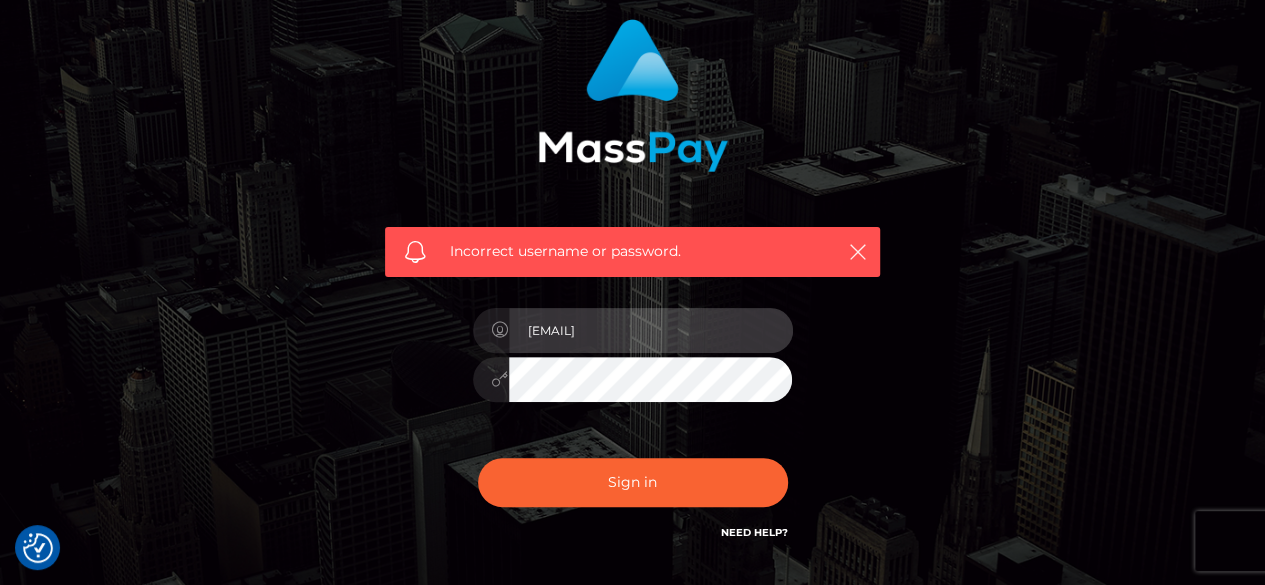 type on "[USERNAME]@example.com" 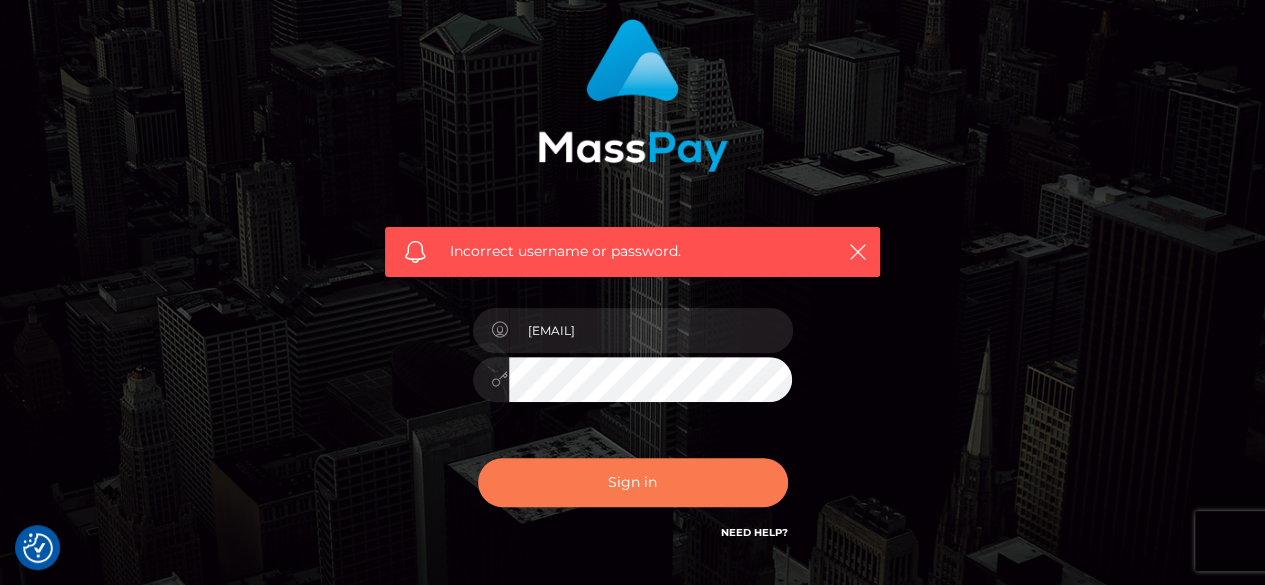 click on "Sign in" at bounding box center (633, 482) 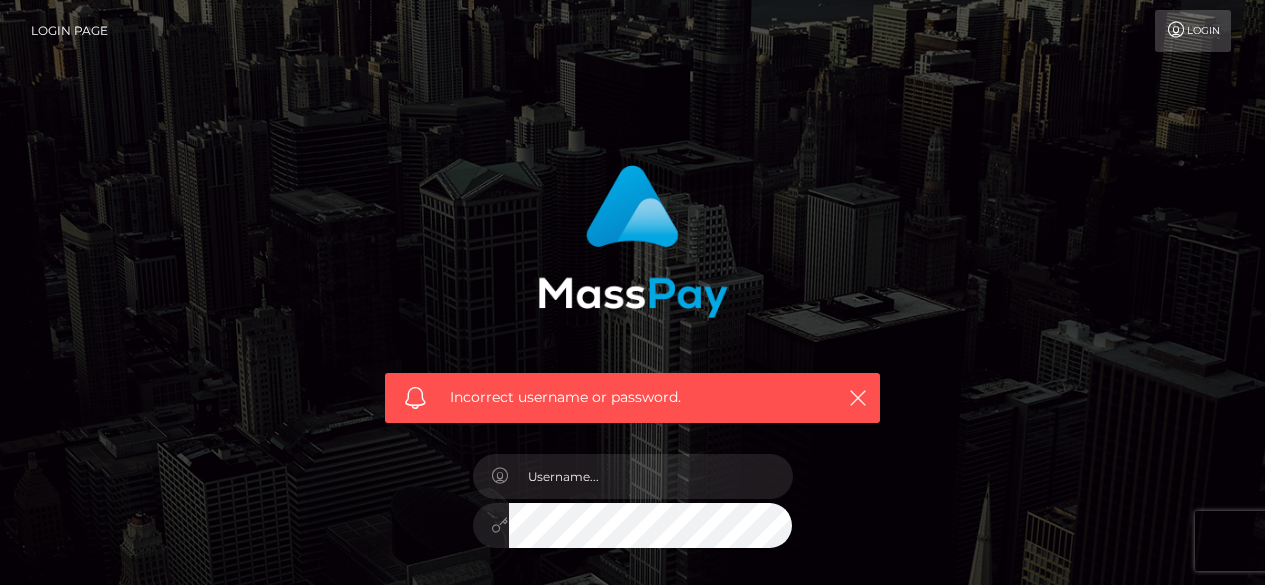 scroll, scrollTop: 0, scrollLeft: 0, axis: both 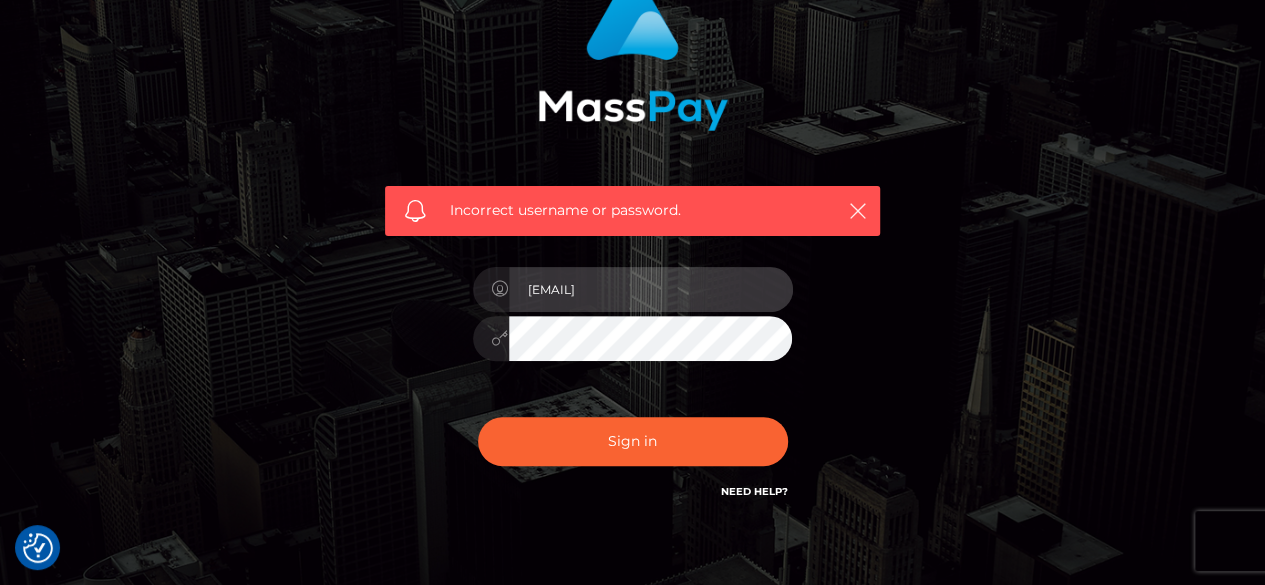 click on "[USERNAME]@example.com" at bounding box center [651, 289] 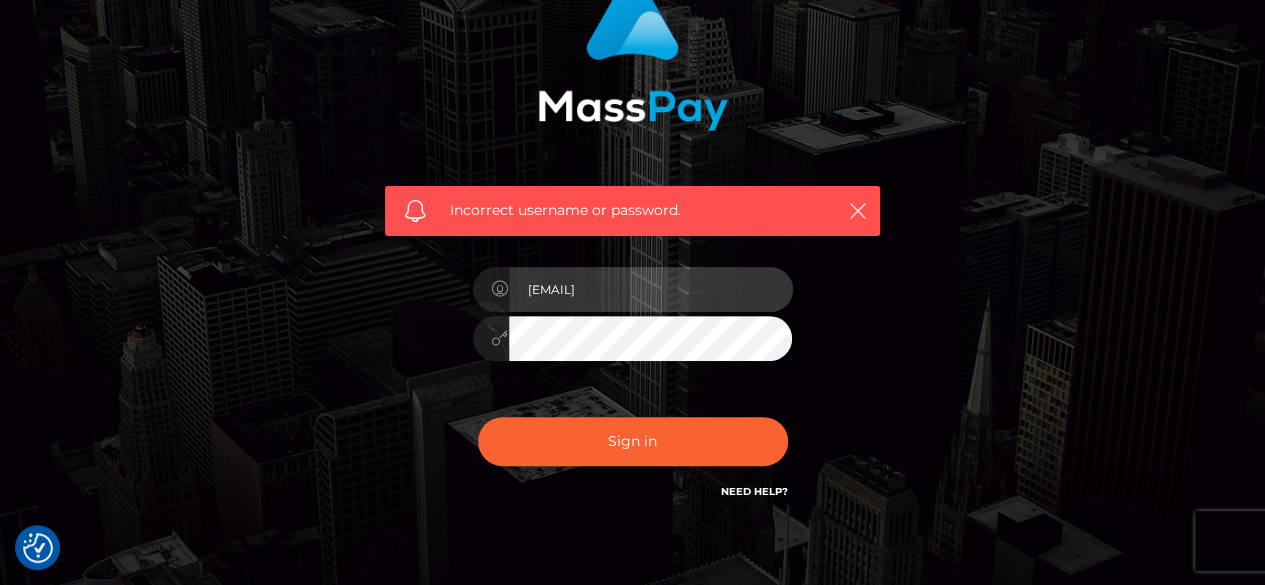 type on "[USERNAME]@example.com" 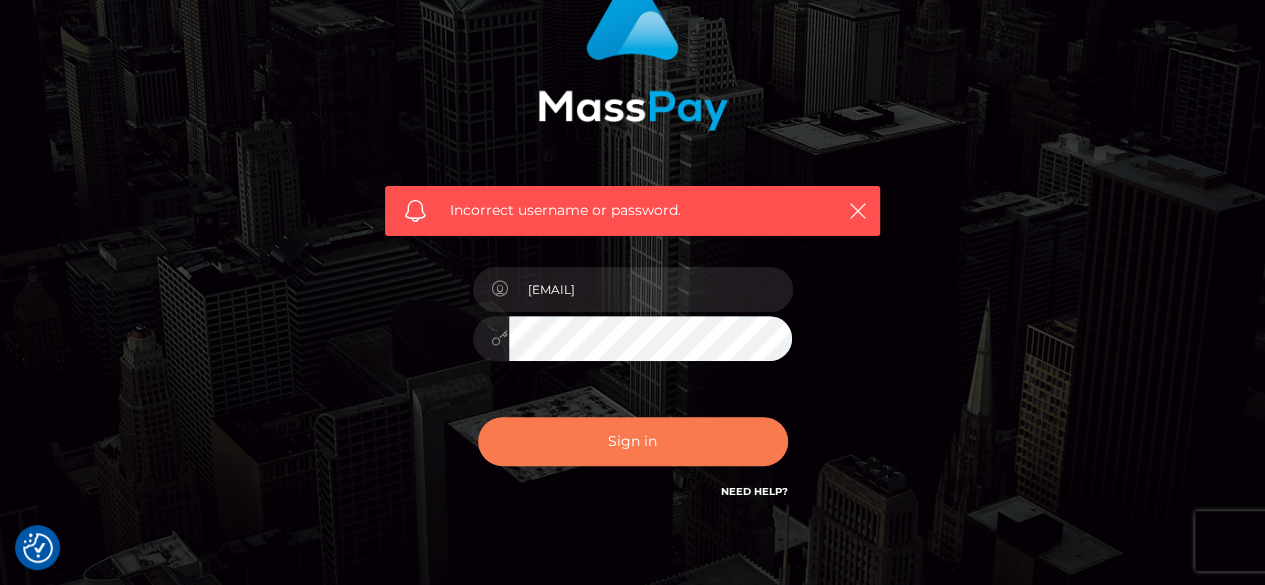 click on "Sign in" at bounding box center [633, 441] 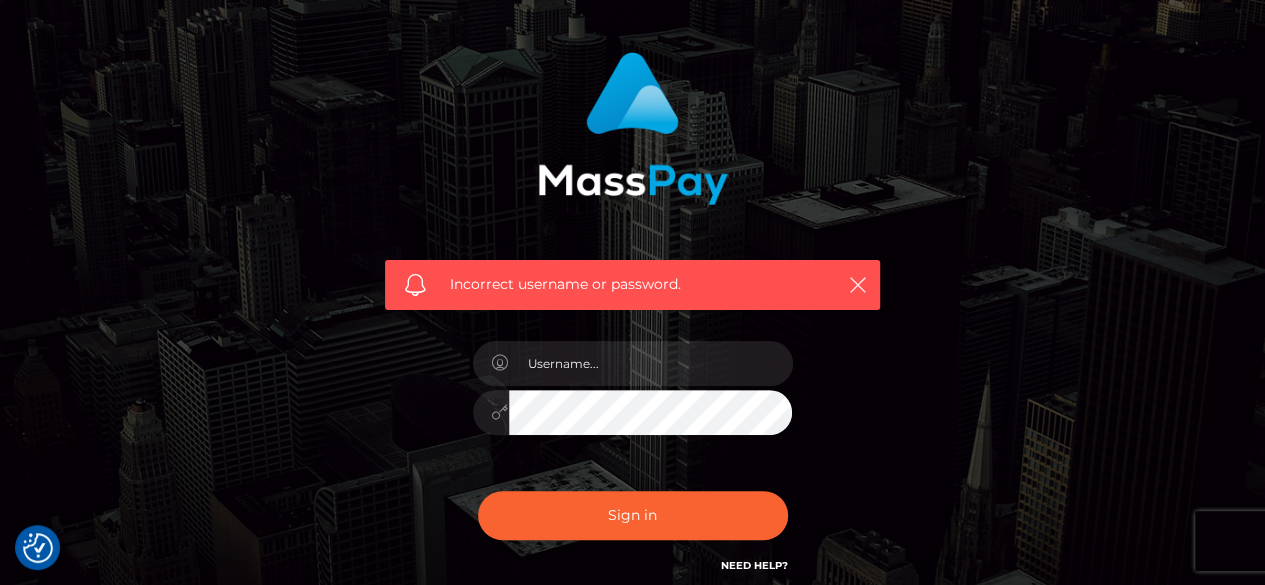 scroll, scrollTop: 136, scrollLeft: 0, axis: vertical 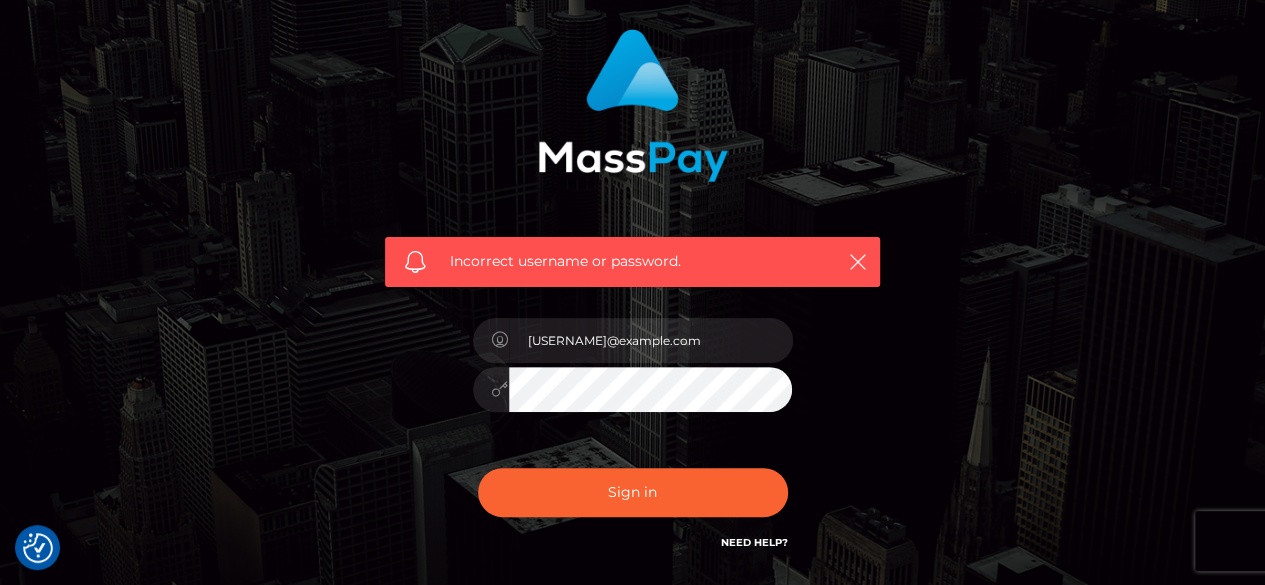 click at bounding box center (491, 389) 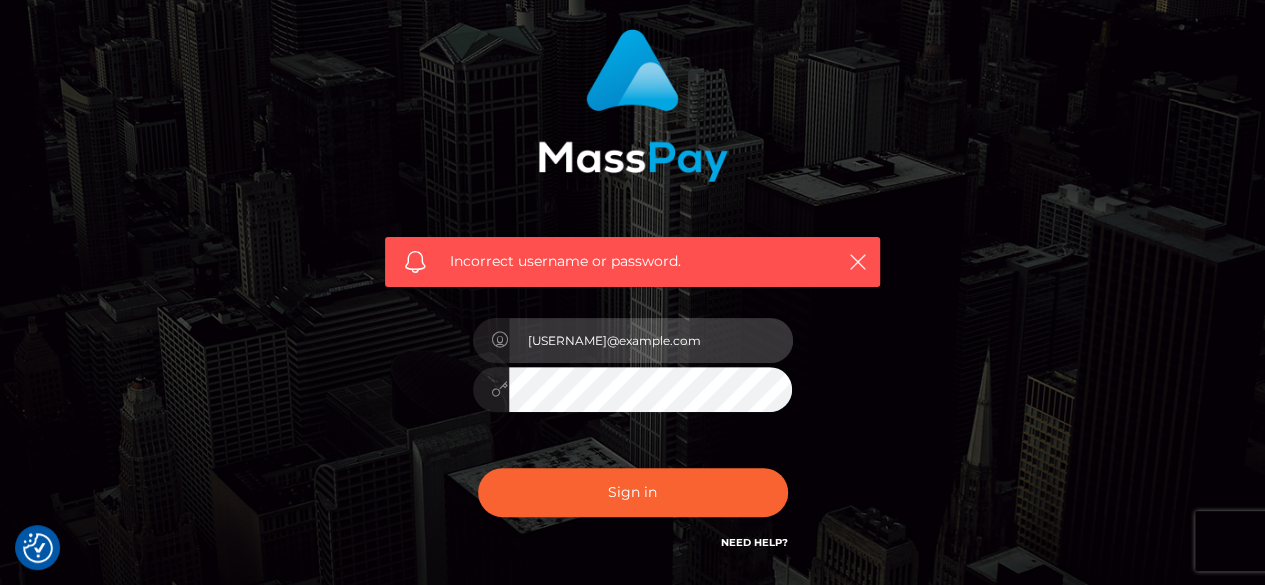 click on "[EMAIL]" at bounding box center (651, 340) 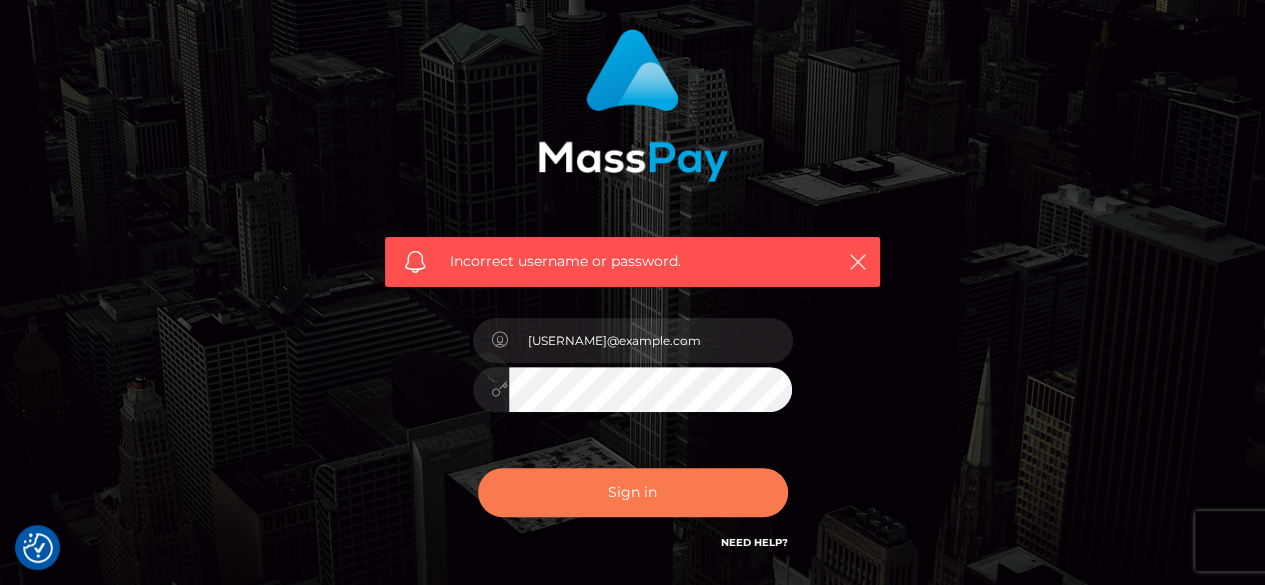 click on "Sign in" at bounding box center (633, 492) 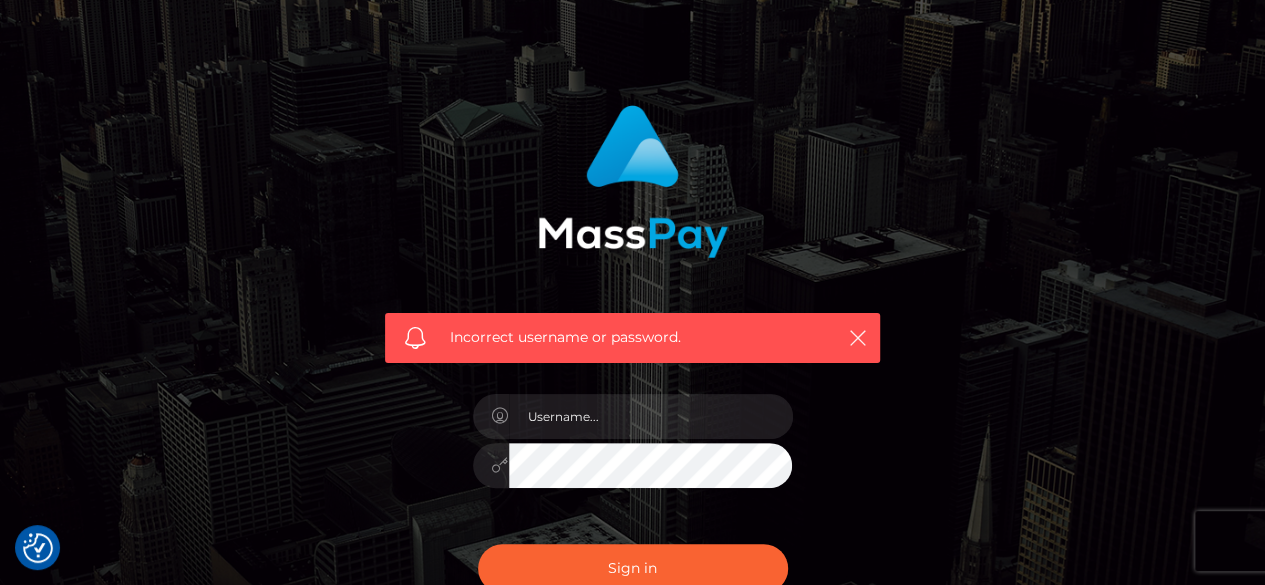 scroll, scrollTop: 0, scrollLeft: 0, axis: both 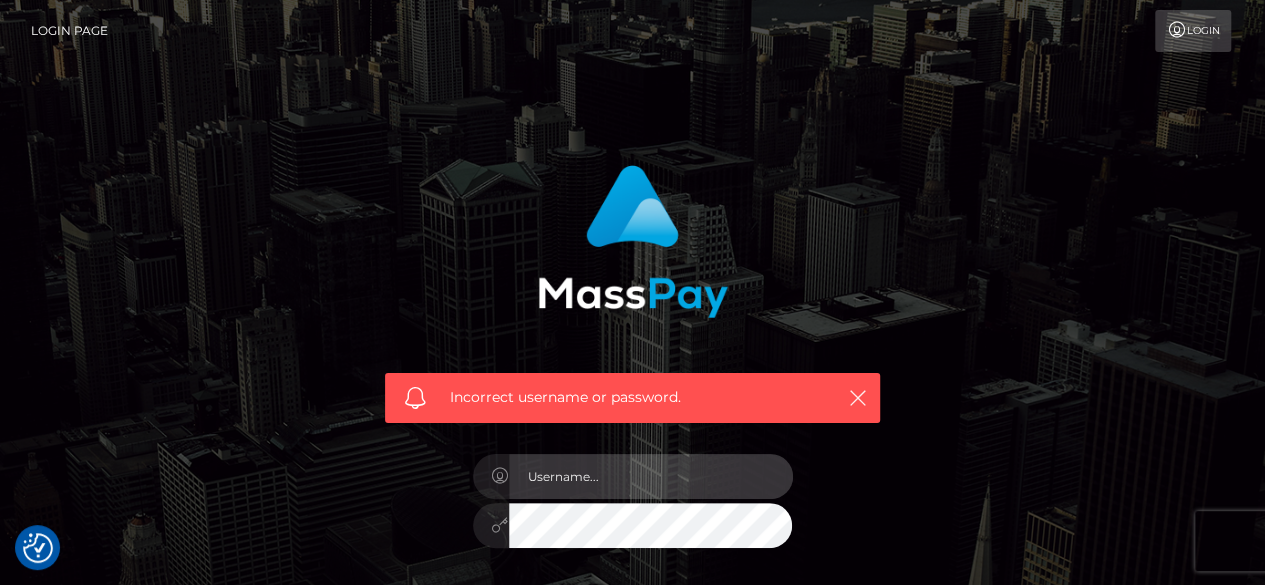 type on "[EMAIL]" 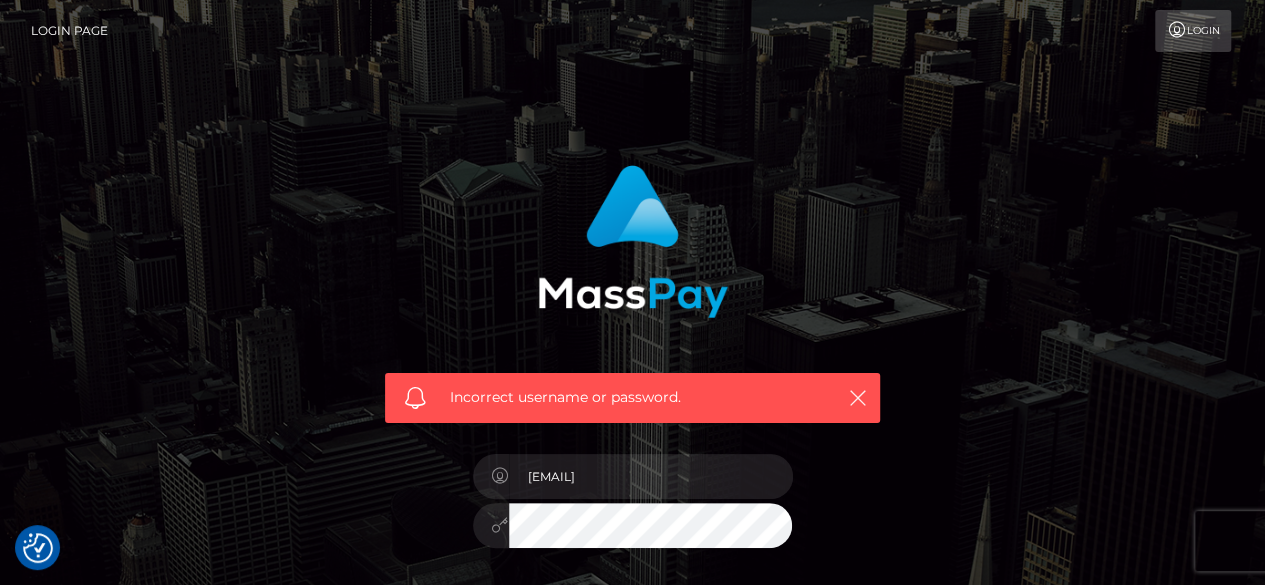click on "Login" at bounding box center [1193, 31] 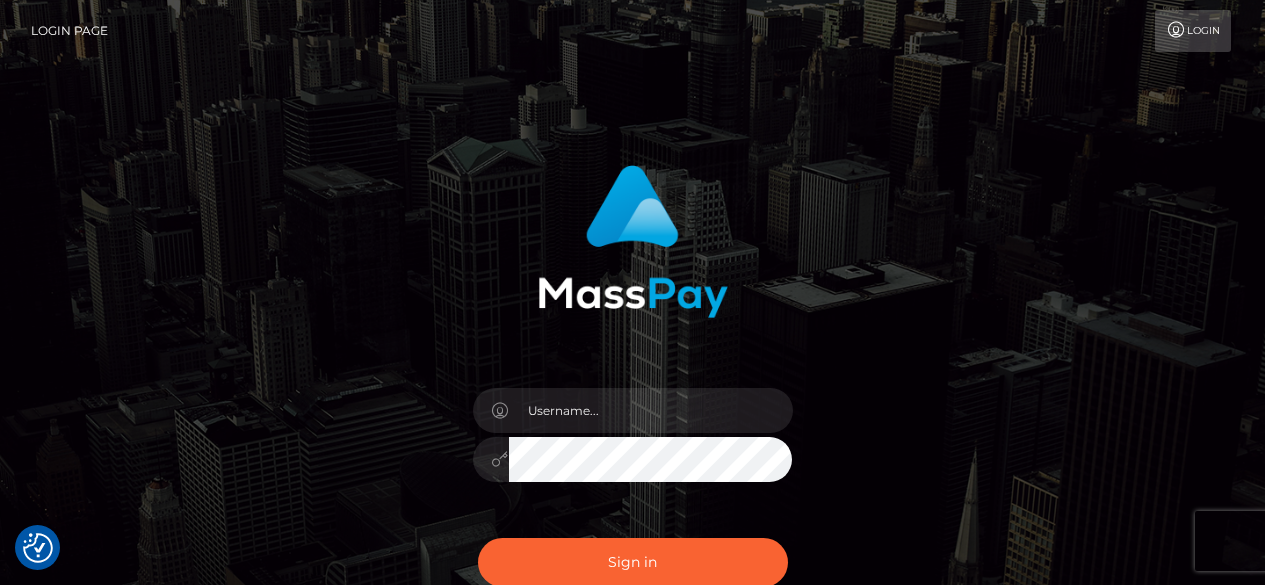 scroll, scrollTop: 0, scrollLeft: 0, axis: both 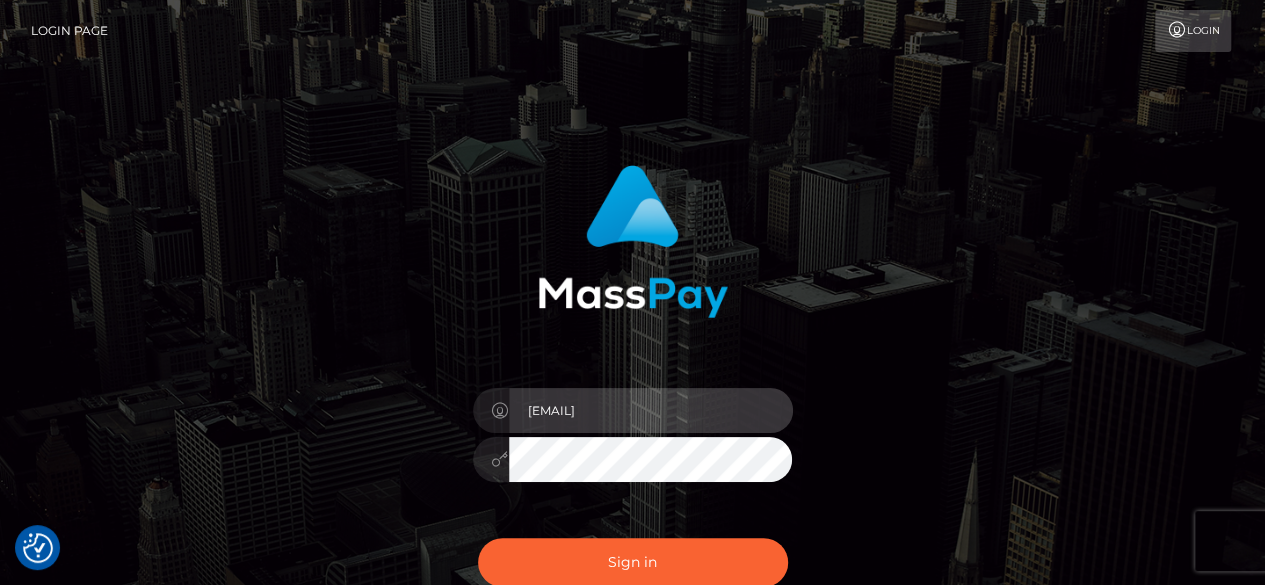 click on "[EMAIL]" at bounding box center [651, 410] 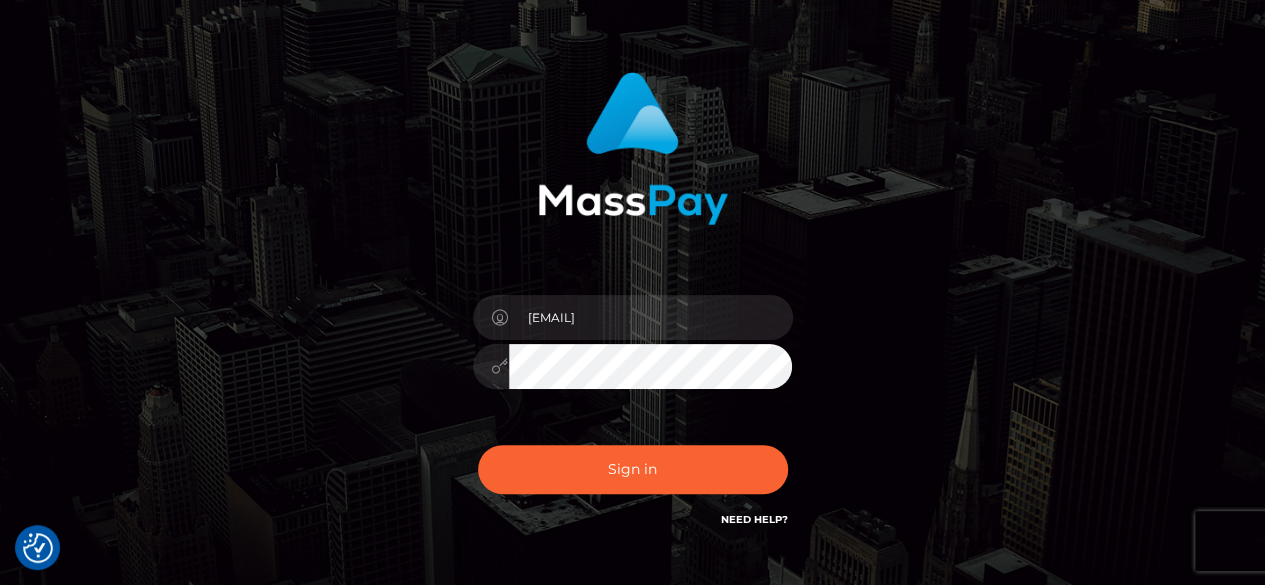 scroll, scrollTop: 92, scrollLeft: 0, axis: vertical 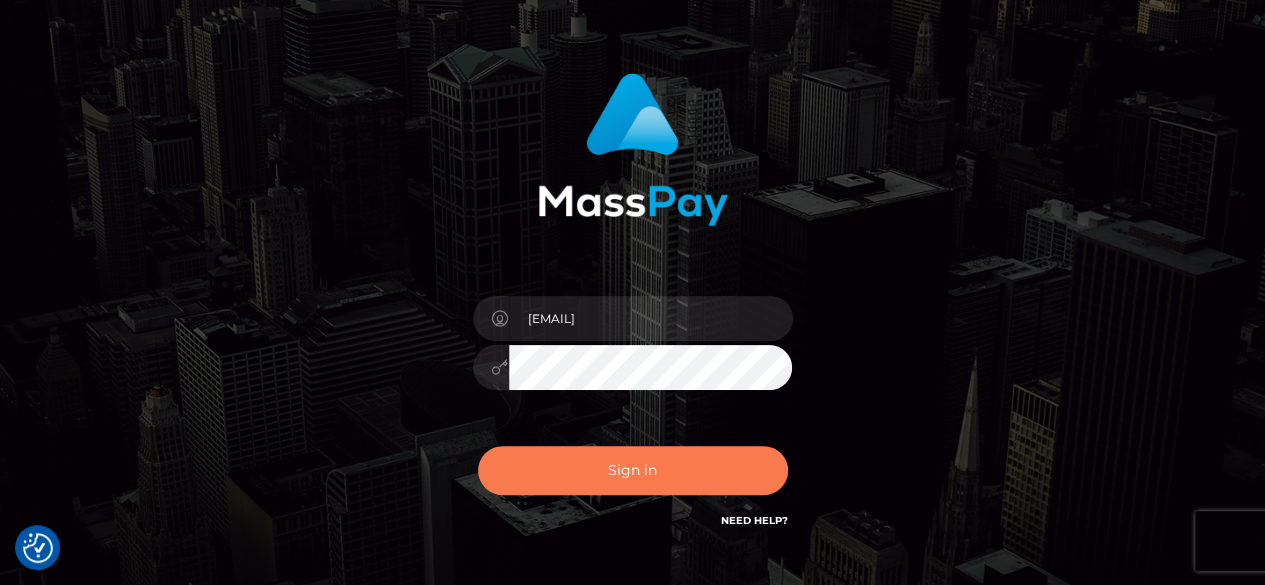 click on "Sign in" at bounding box center [633, 470] 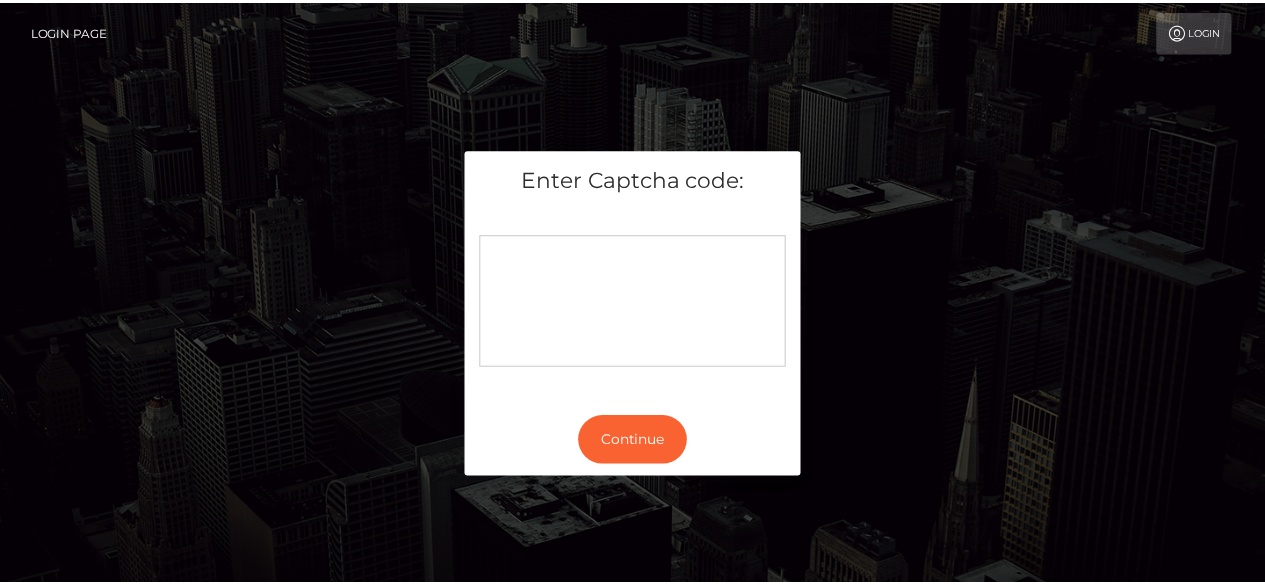 scroll, scrollTop: 0, scrollLeft: 0, axis: both 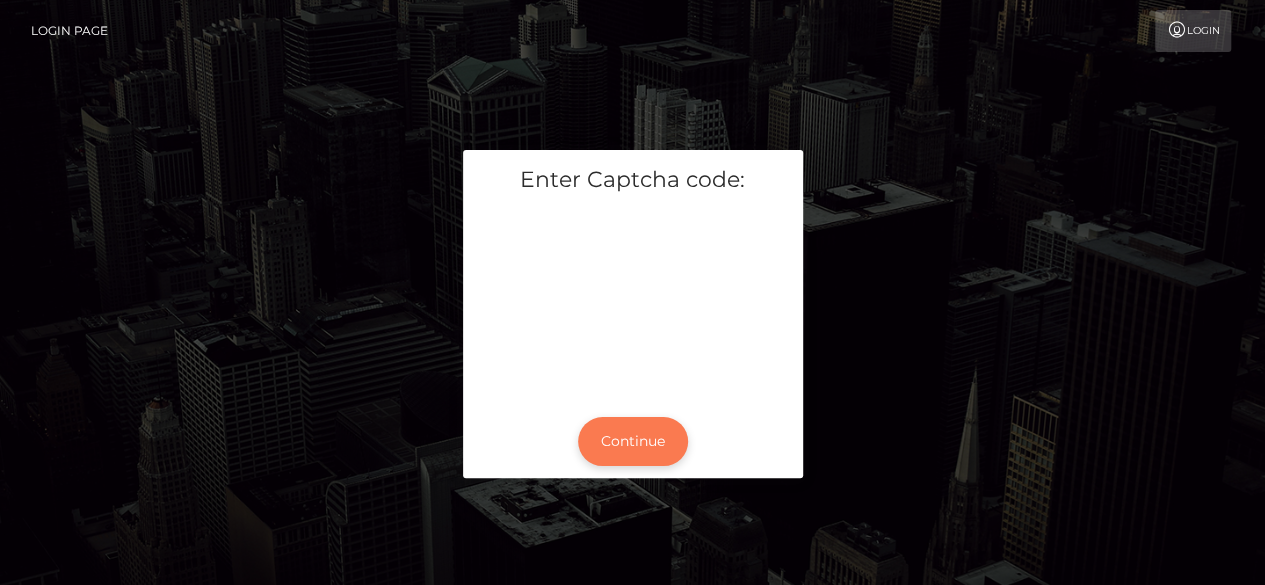 click on "Continue" at bounding box center [633, 441] 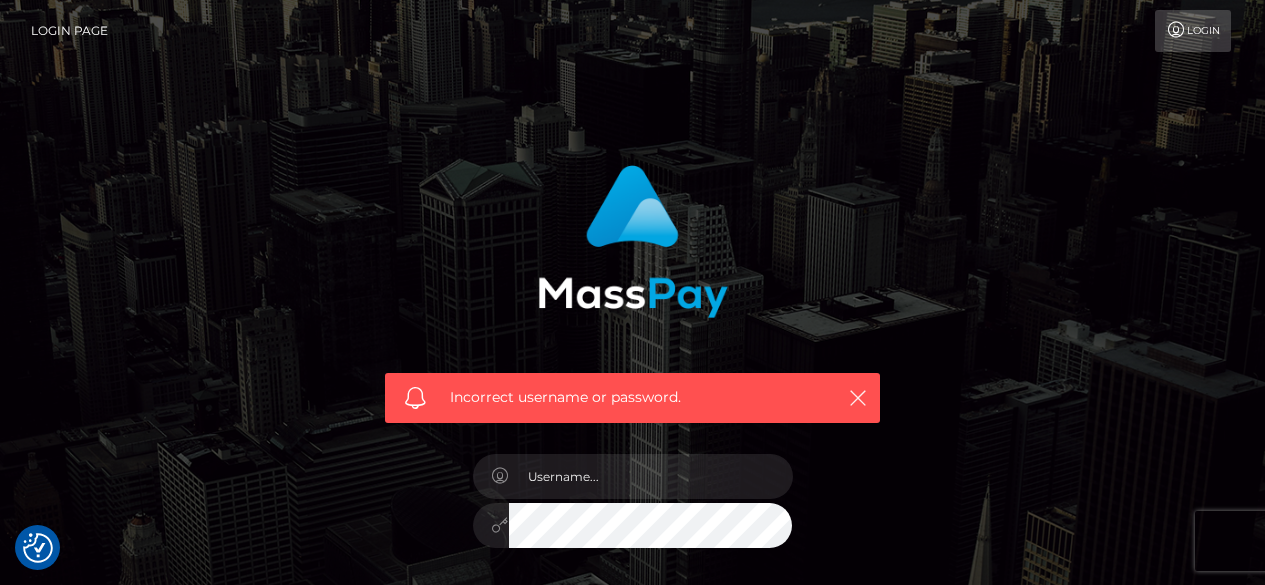 scroll, scrollTop: 0, scrollLeft: 0, axis: both 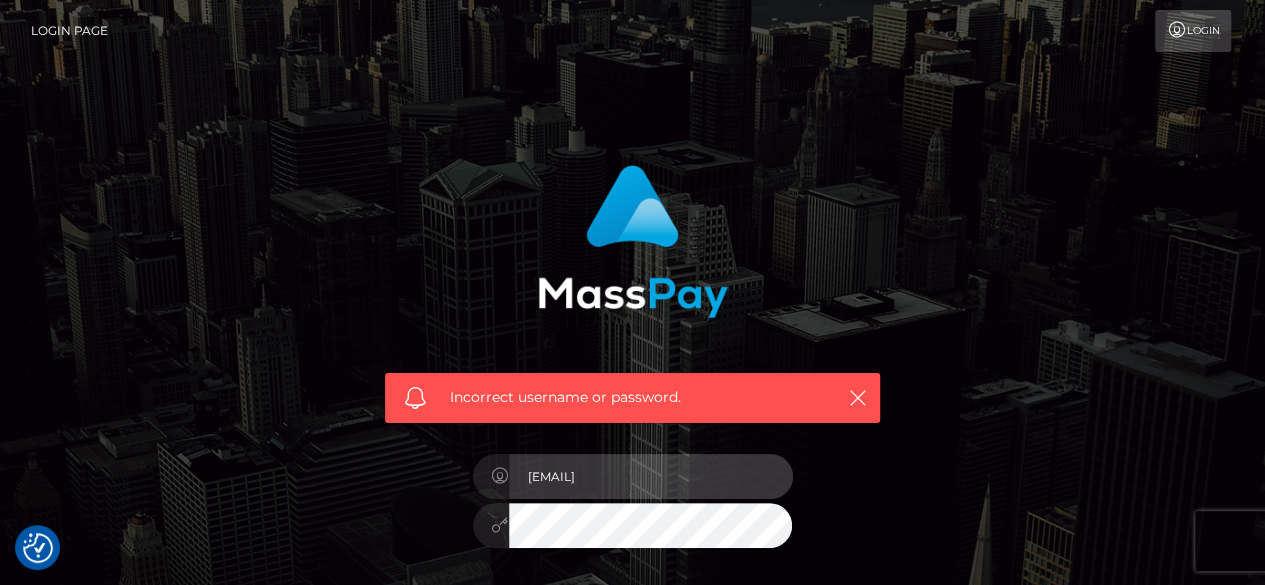 click on "[USERNAME]@[DOMAIN].com" at bounding box center (651, 476) 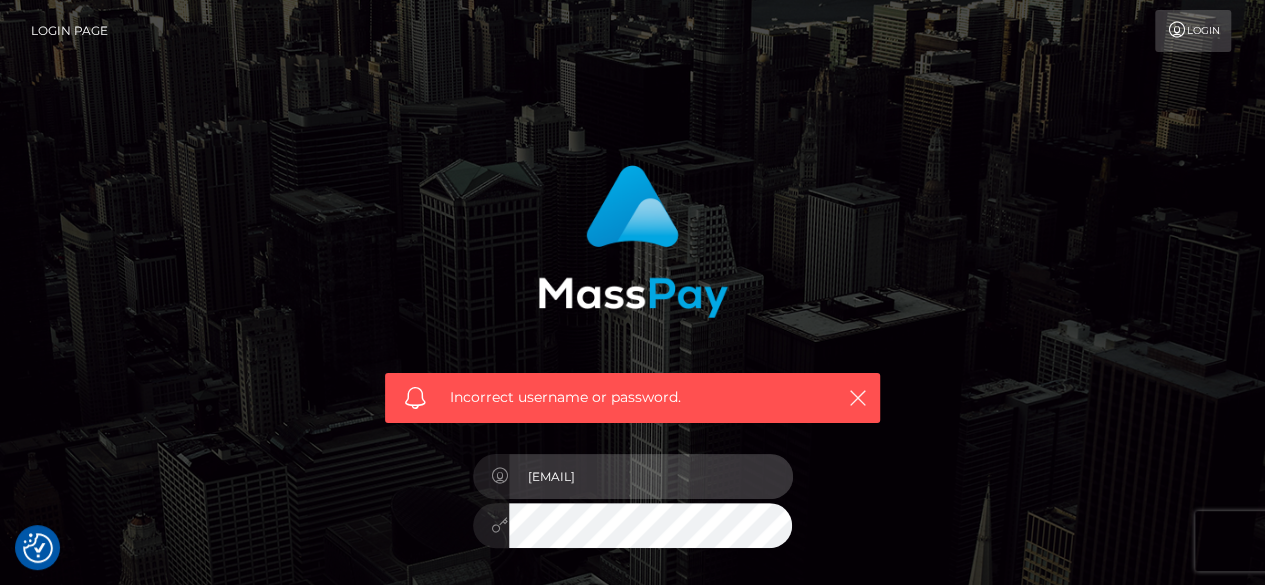 type on "[USERNAME]@[DOMAIN].com" 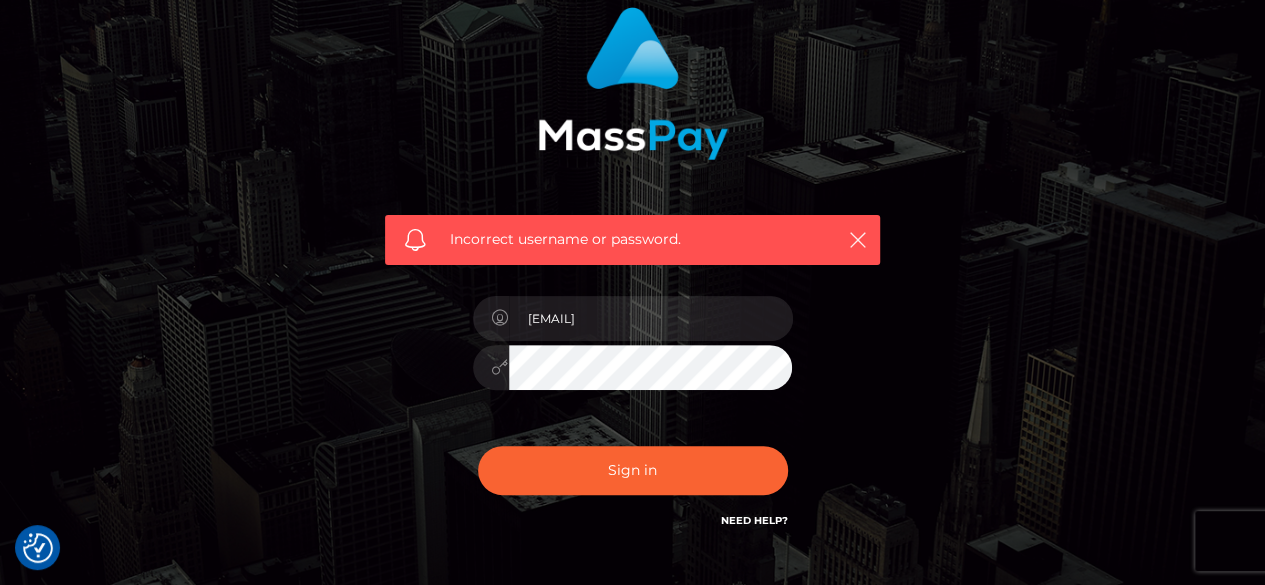 scroll, scrollTop: 158, scrollLeft: 0, axis: vertical 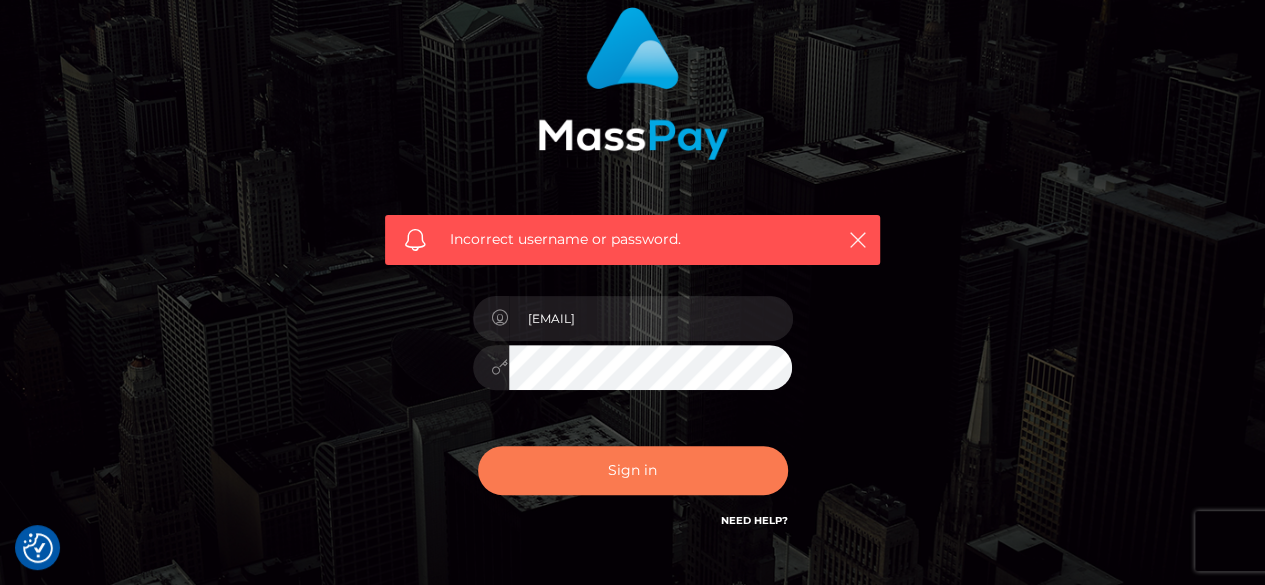 click on "Sign in" at bounding box center [633, 470] 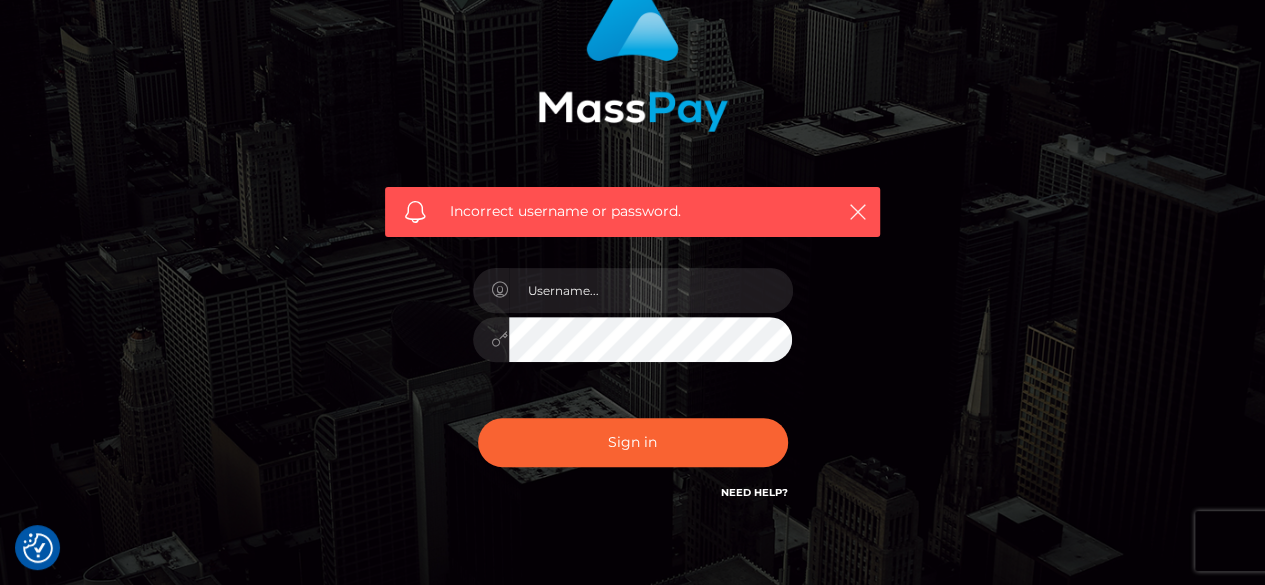 scroll, scrollTop: 218, scrollLeft: 0, axis: vertical 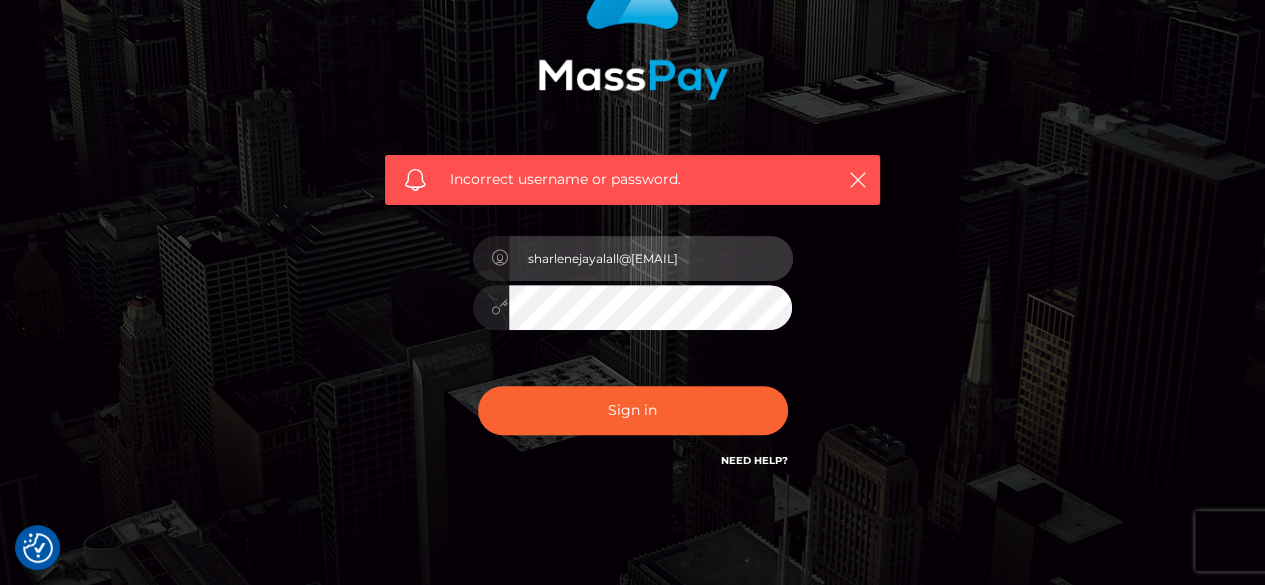 click on "sharlenejayalall@[EMAIL]" at bounding box center (651, 258) 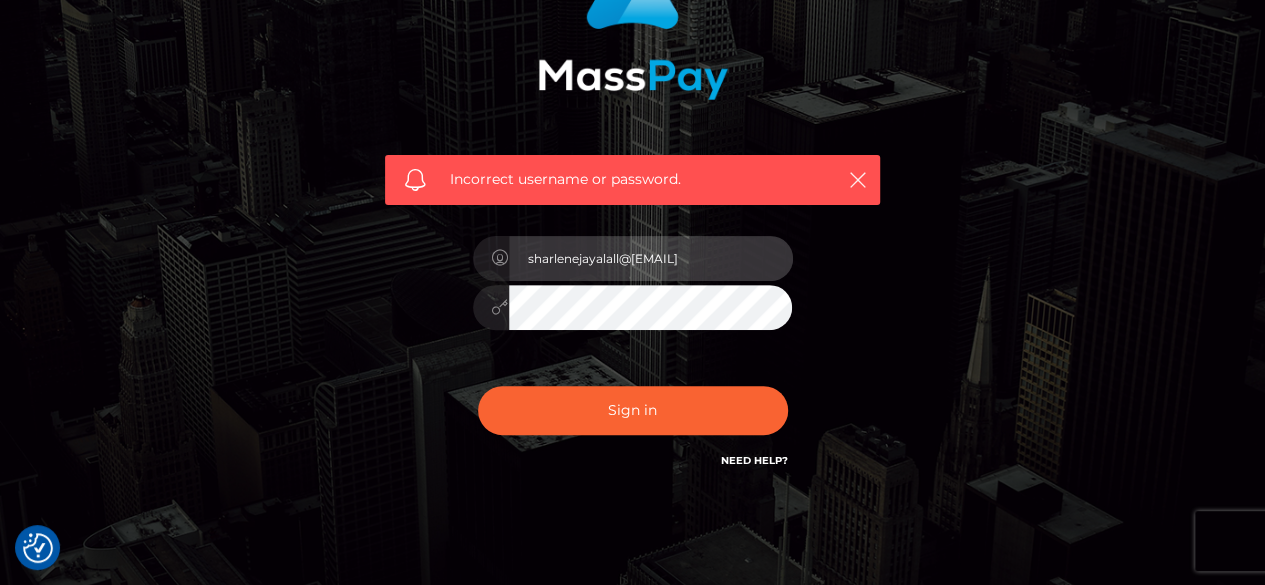 type on "indianstorm@outlook.com" 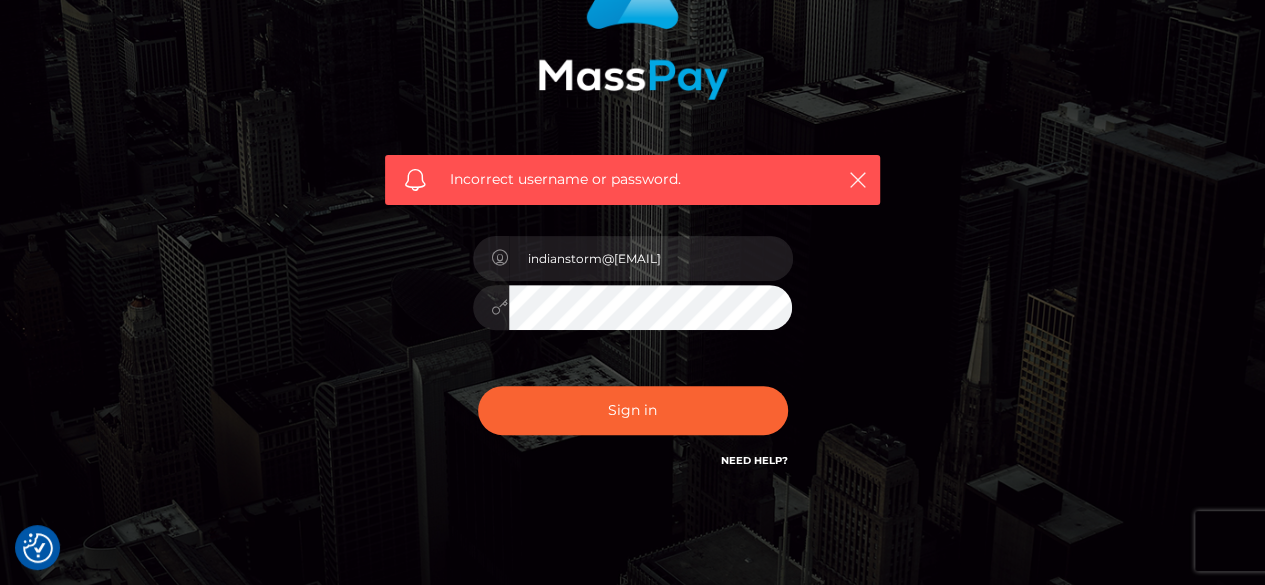 click on "Need
Help?" at bounding box center (754, 460) 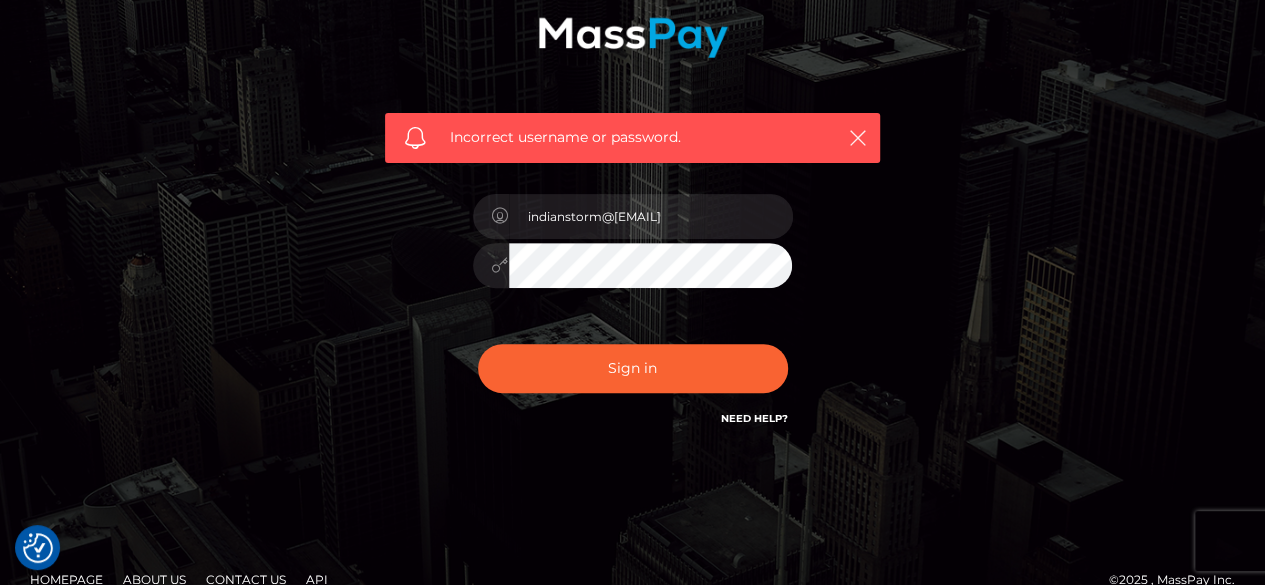 scroll, scrollTop: 289, scrollLeft: 0, axis: vertical 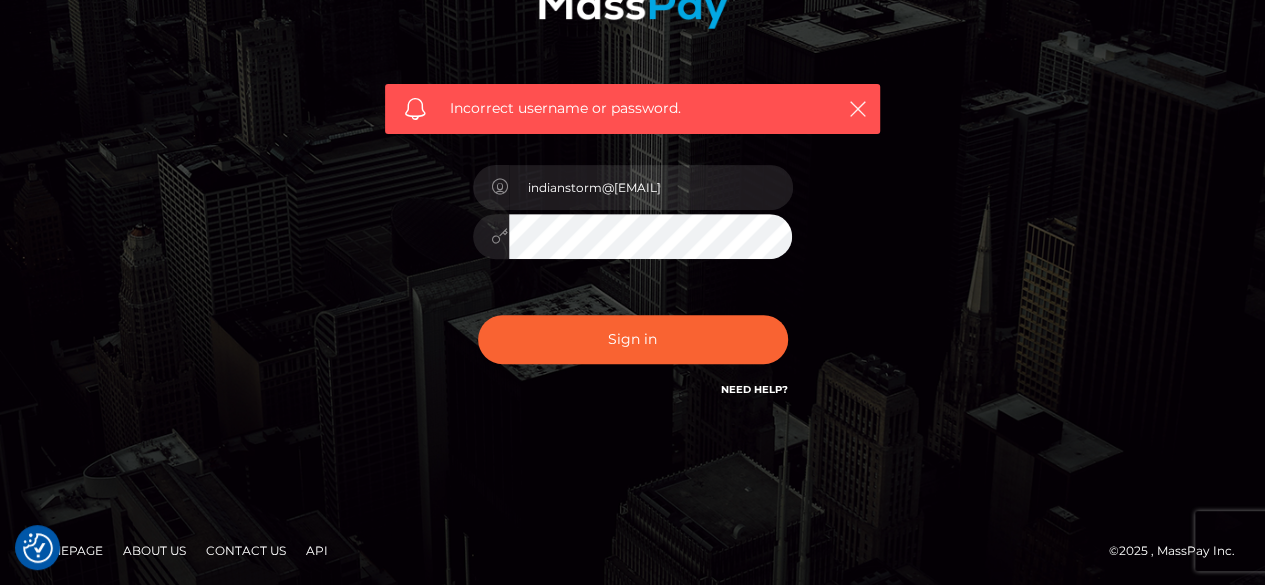 click on "Need
Help?" at bounding box center [754, 389] 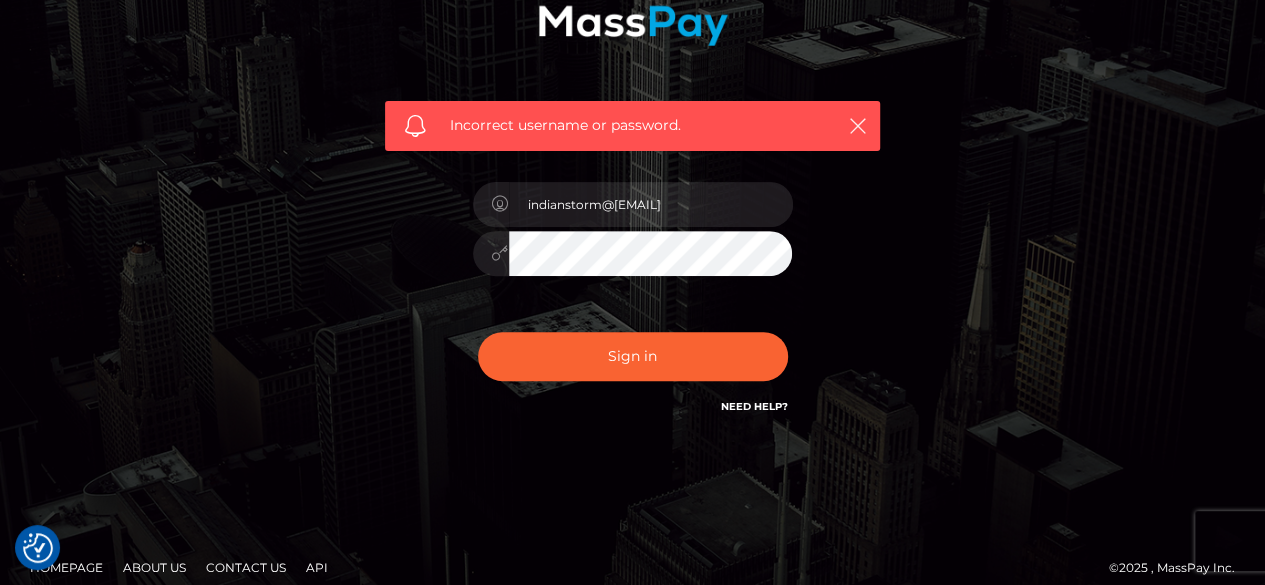 scroll, scrollTop: 289, scrollLeft: 0, axis: vertical 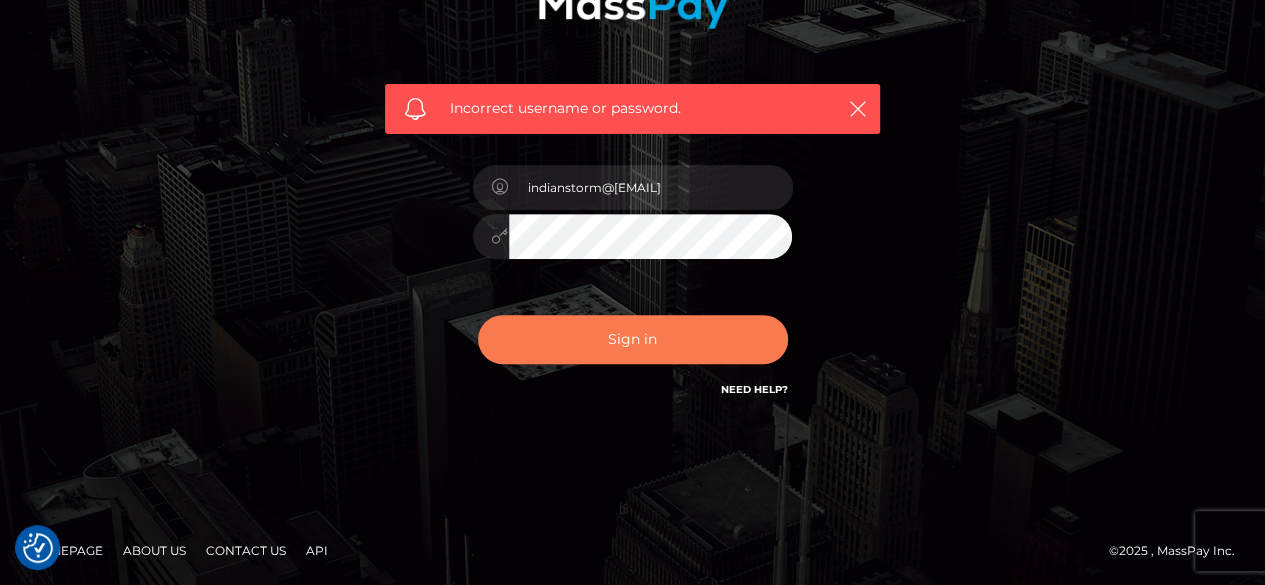 click on "Sign in" at bounding box center [633, 339] 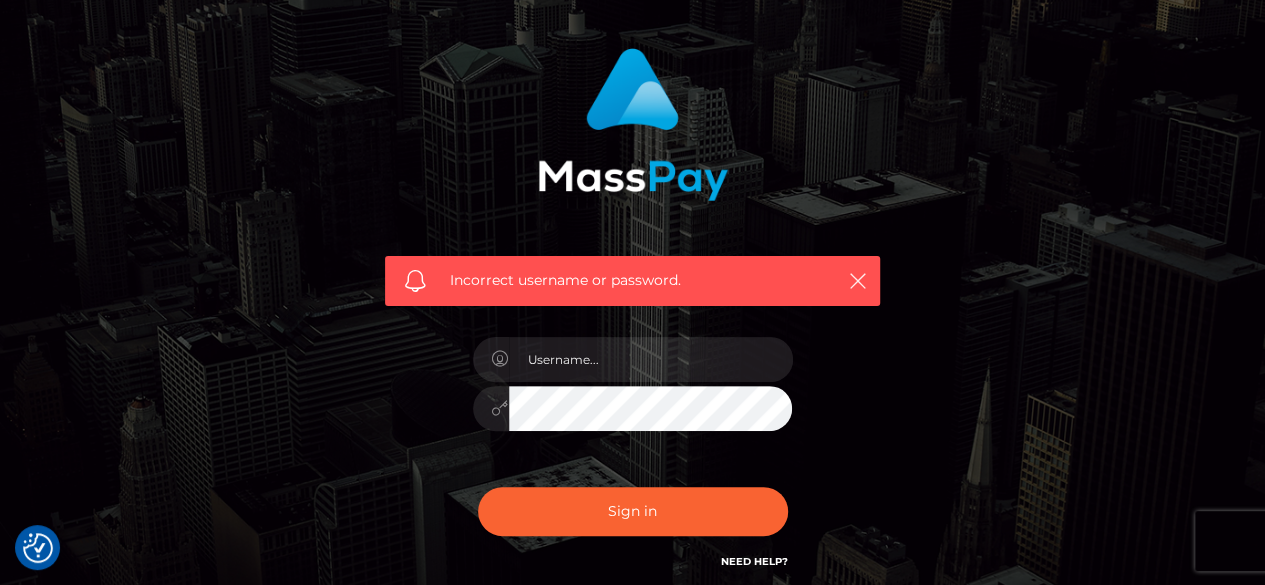 scroll, scrollTop: 177, scrollLeft: 0, axis: vertical 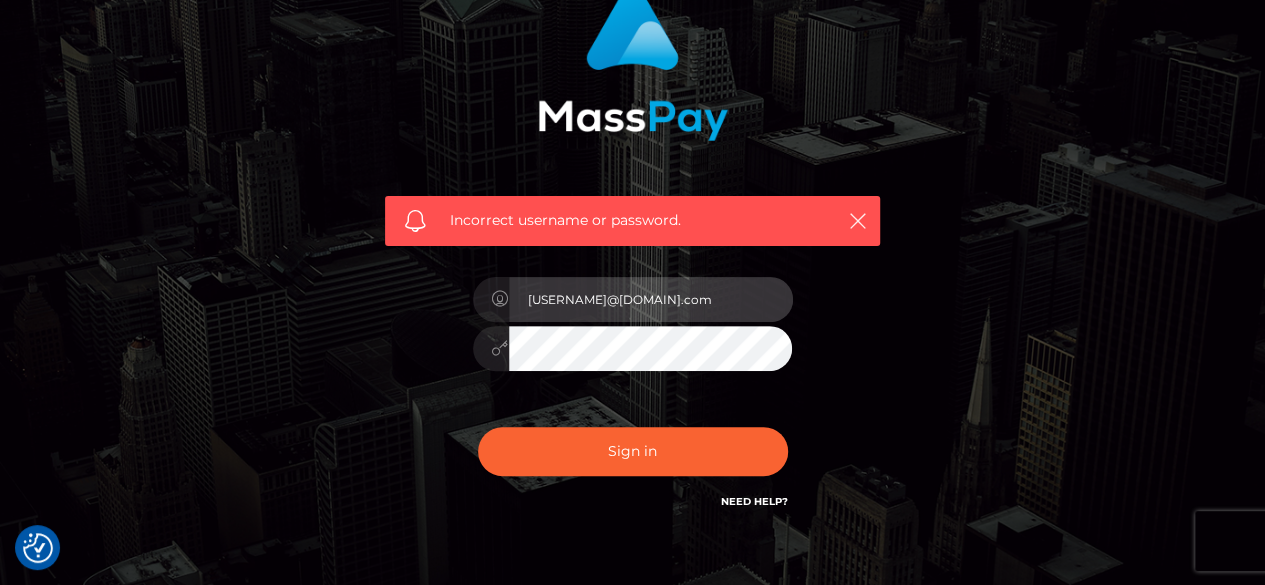 click on "[USERNAME]@[DOMAIN].com" at bounding box center (651, 299) 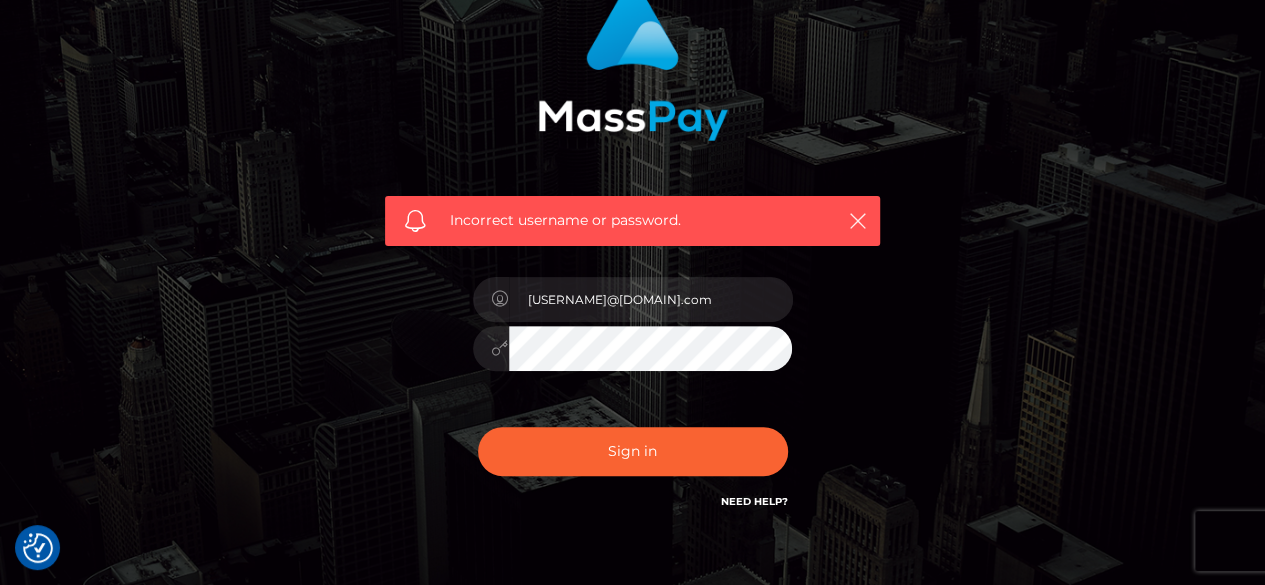 click on "Incorrect username or password.
[USERNAME]@[DOMAIN].com" at bounding box center (633, 260) 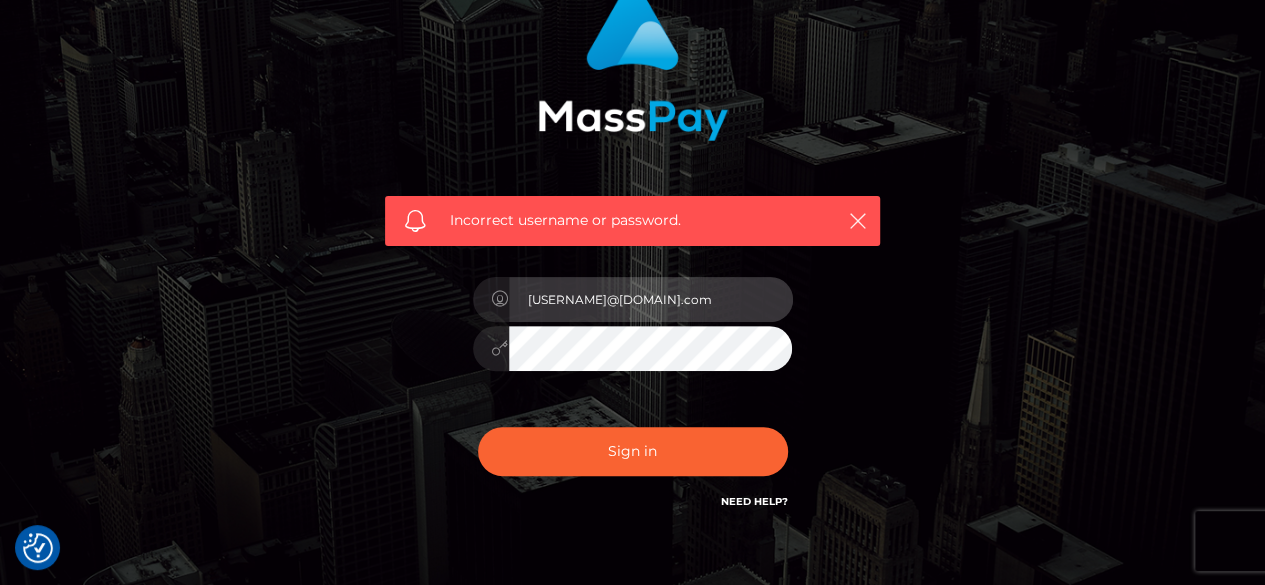 click on "indianstorm@example.com" at bounding box center [651, 299] 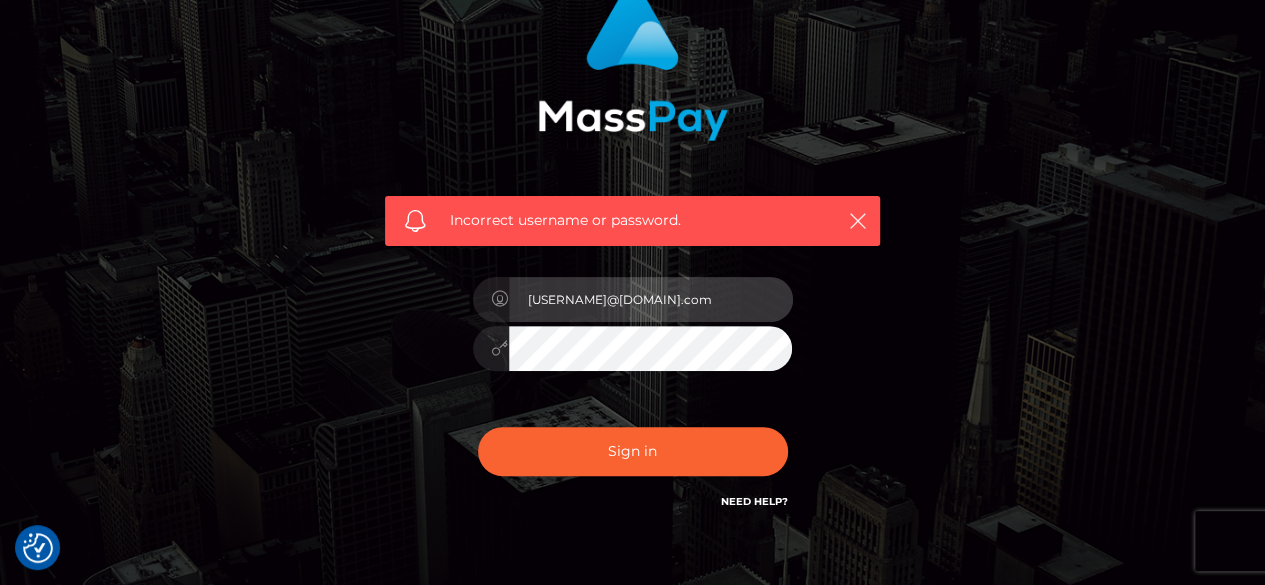type on "indianstorm@example.com" 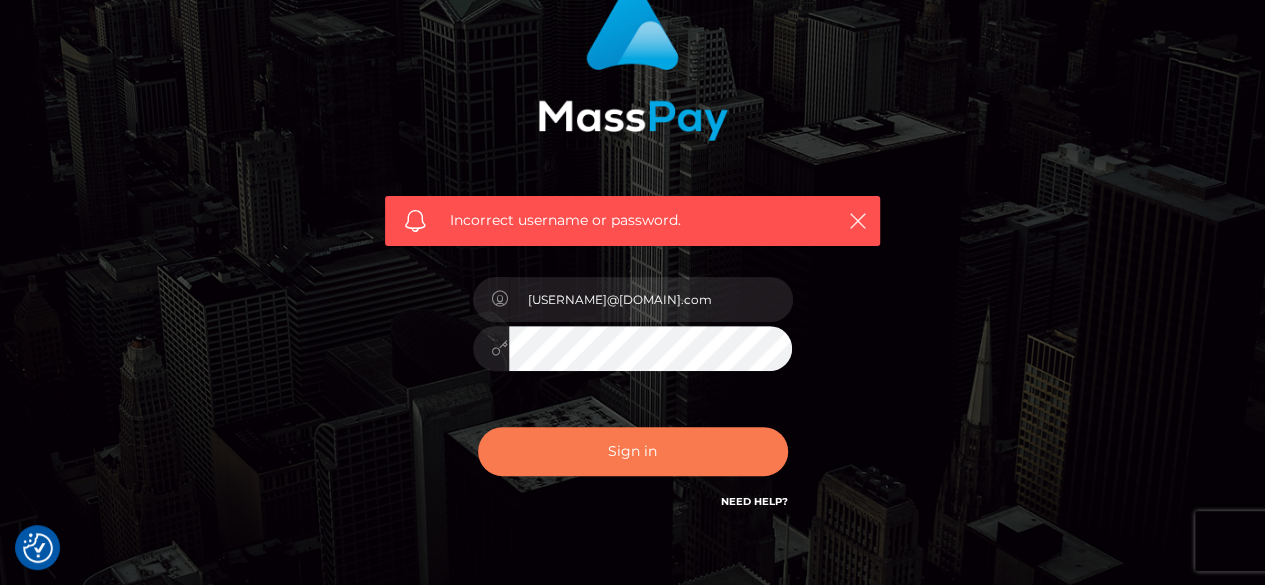 click on "Sign in" at bounding box center [633, 451] 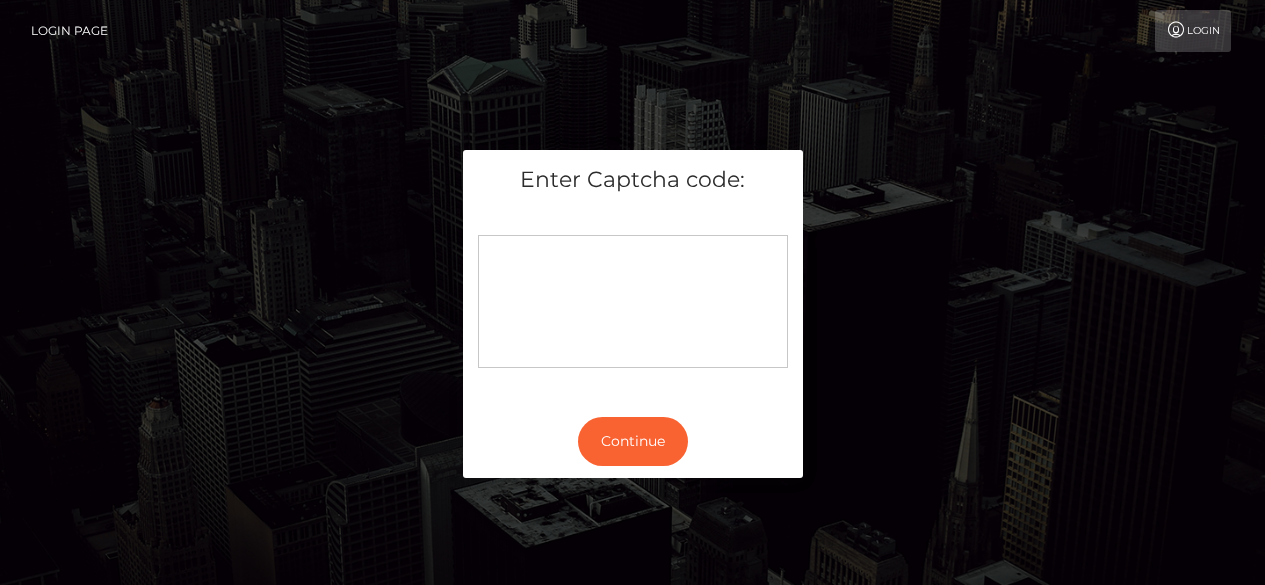 scroll, scrollTop: 0, scrollLeft: 0, axis: both 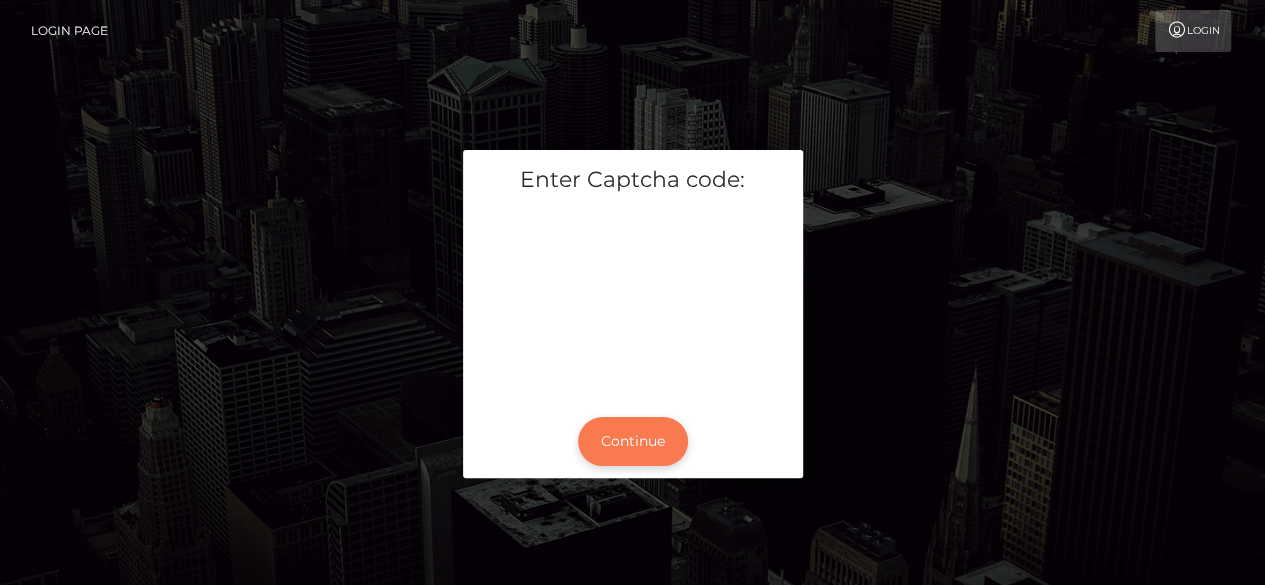 click on "Continue" at bounding box center [633, 441] 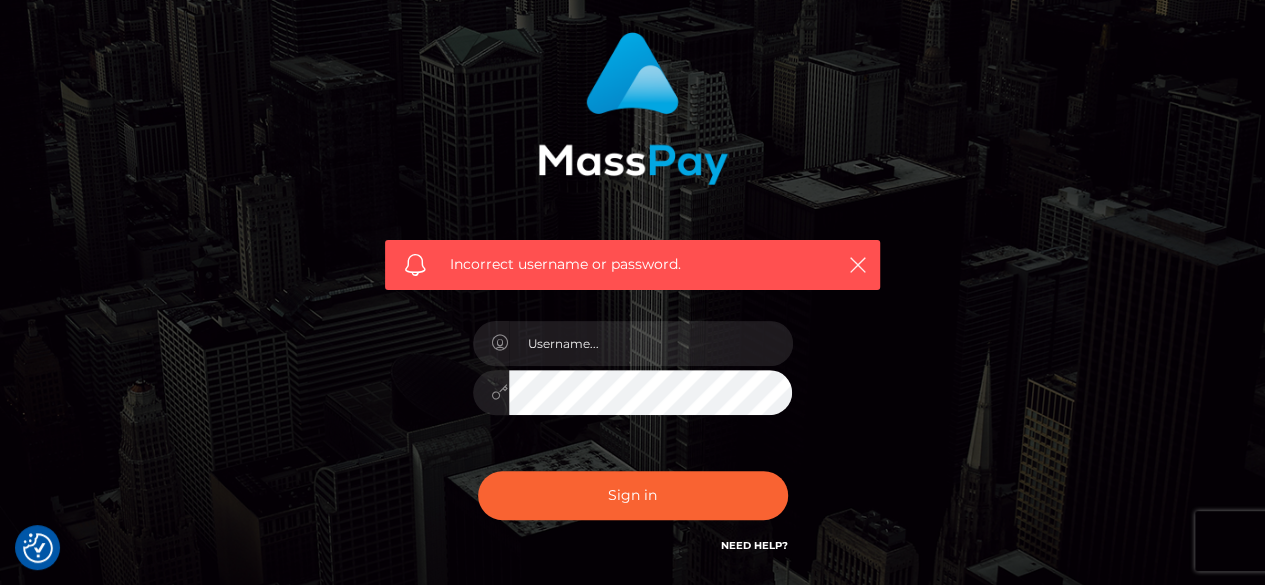 scroll, scrollTop: 132, scrollLeft: 0, axis: vertical 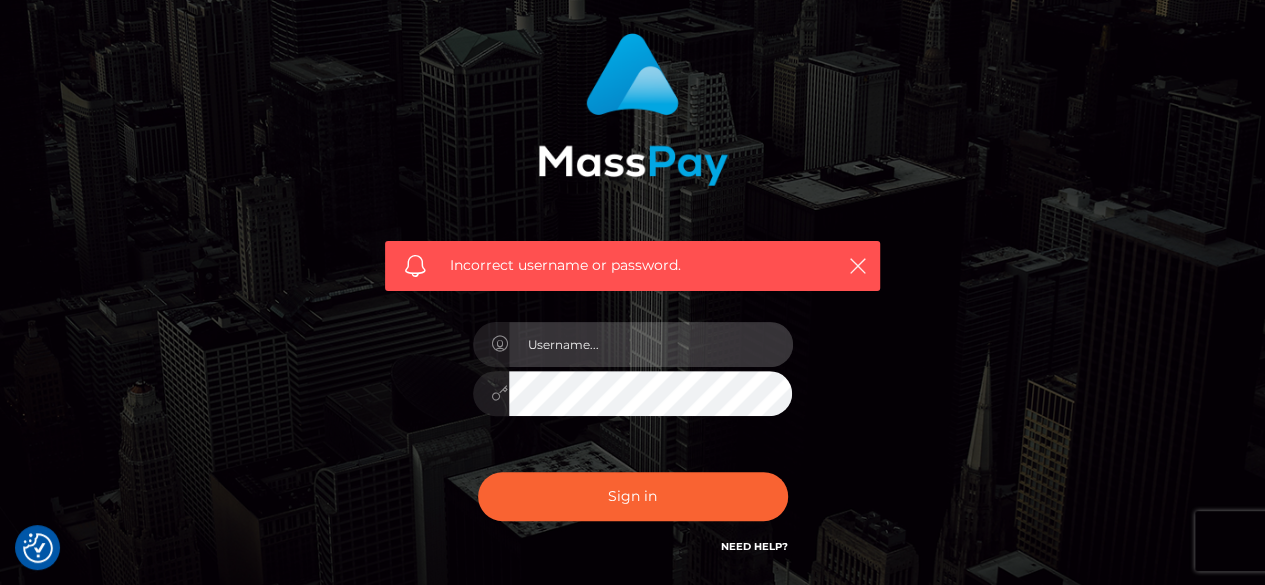 type on "indianstorm@example.com" 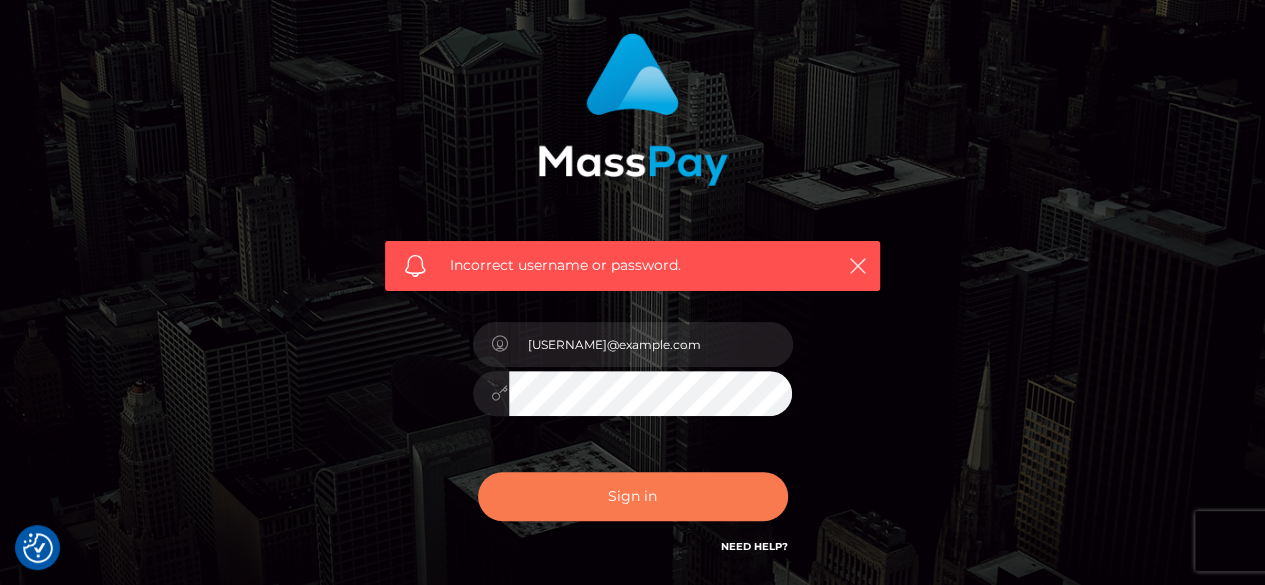click on "Sign in" at bounding box center [633, 496] 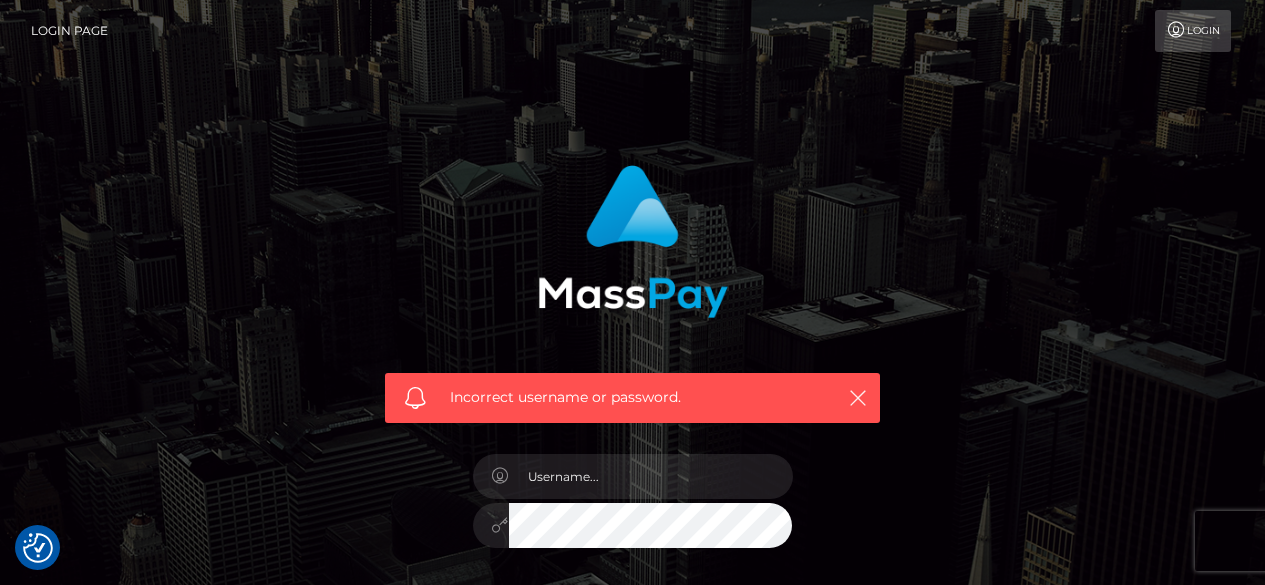 scroll, scrollTop: 0, scrollLeft: 0, axis: both 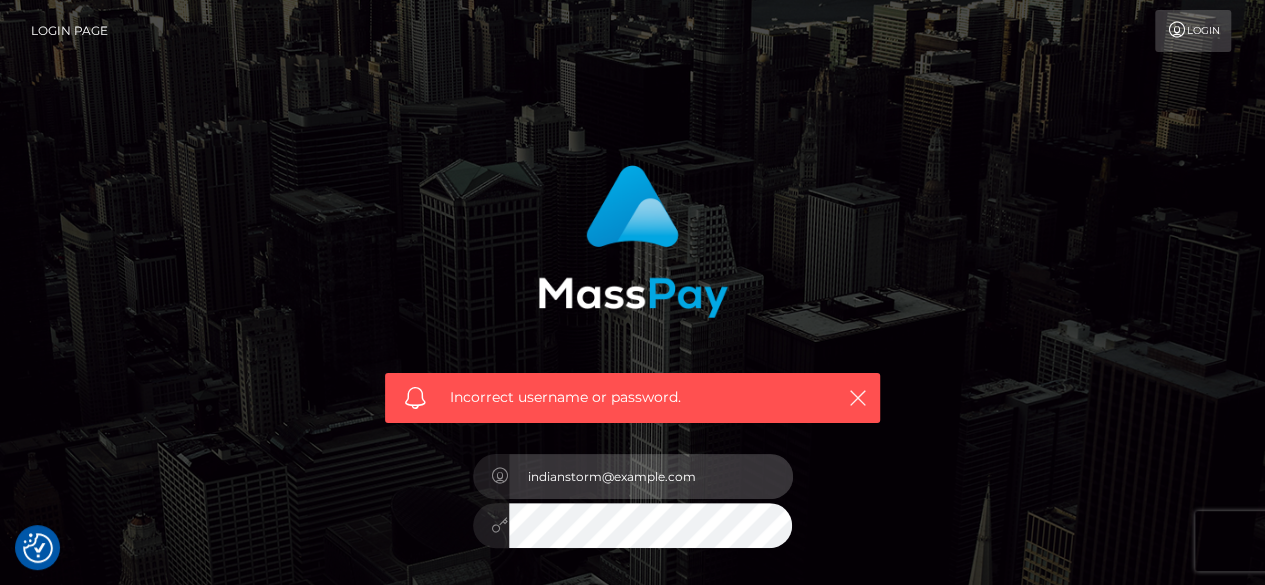 click on "[USERNAME]@example.com" at bounding box center (651, 476) 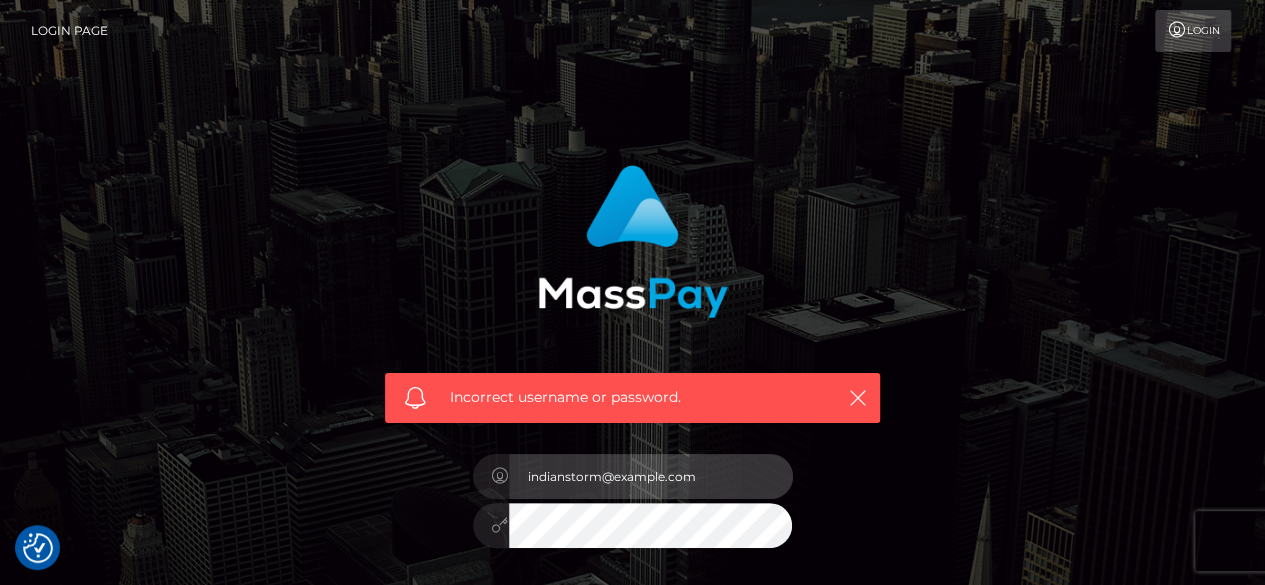 type on "[USERNAME]@example.com" 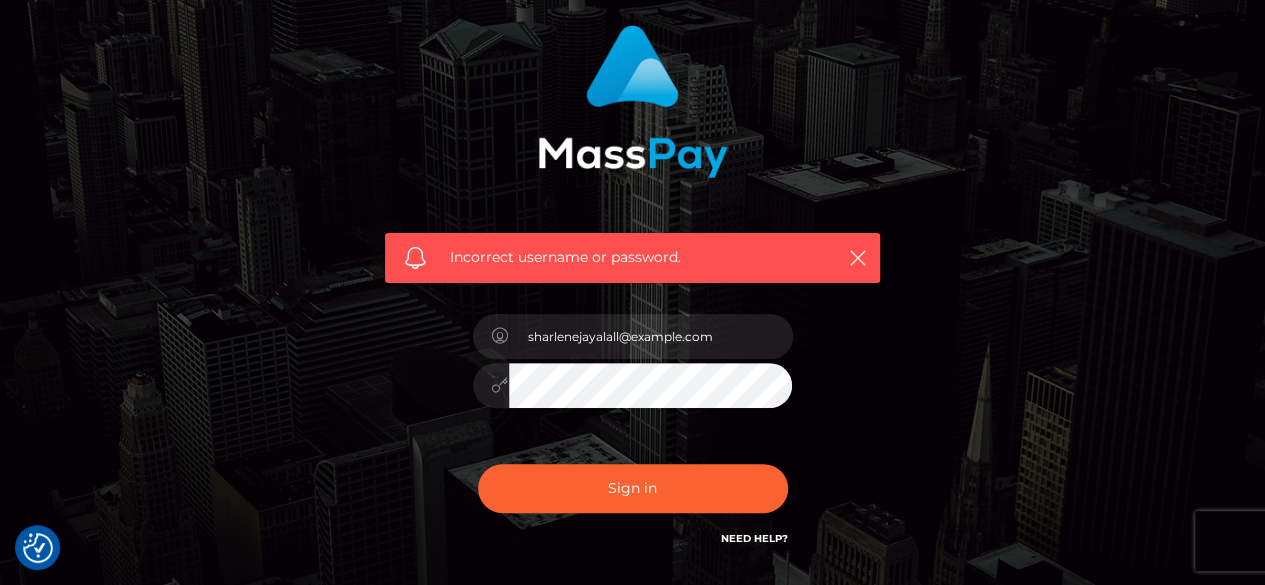 scroll, scrollTop: 169, scrollLeft: 0, axis: vertical 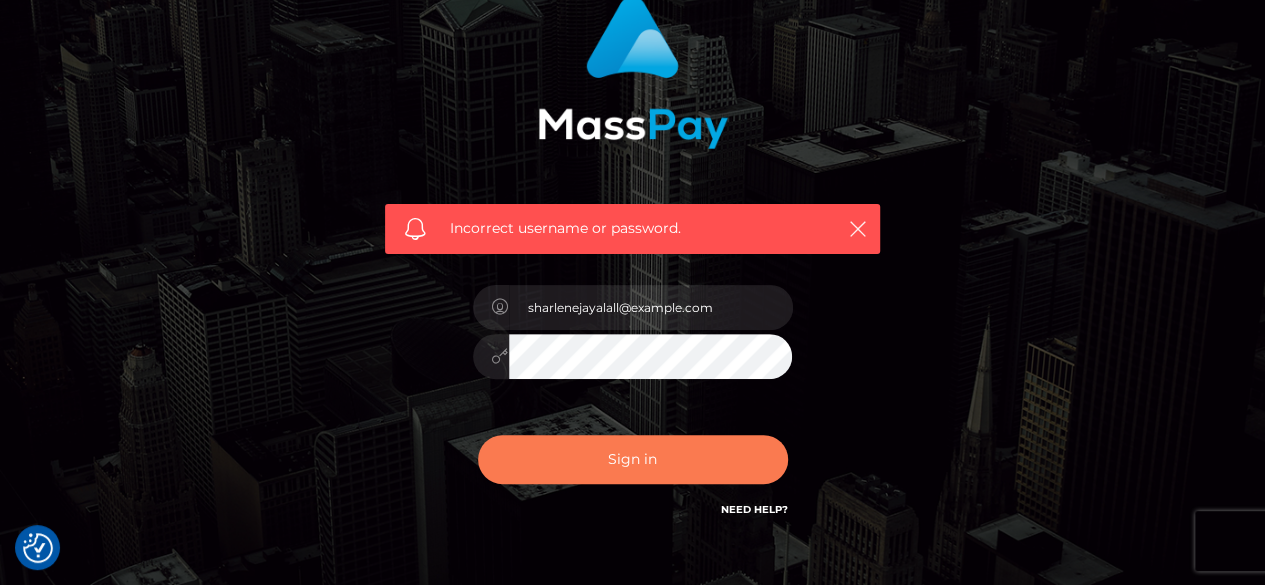 click on "Sign in" at bounding box center (633, 459) 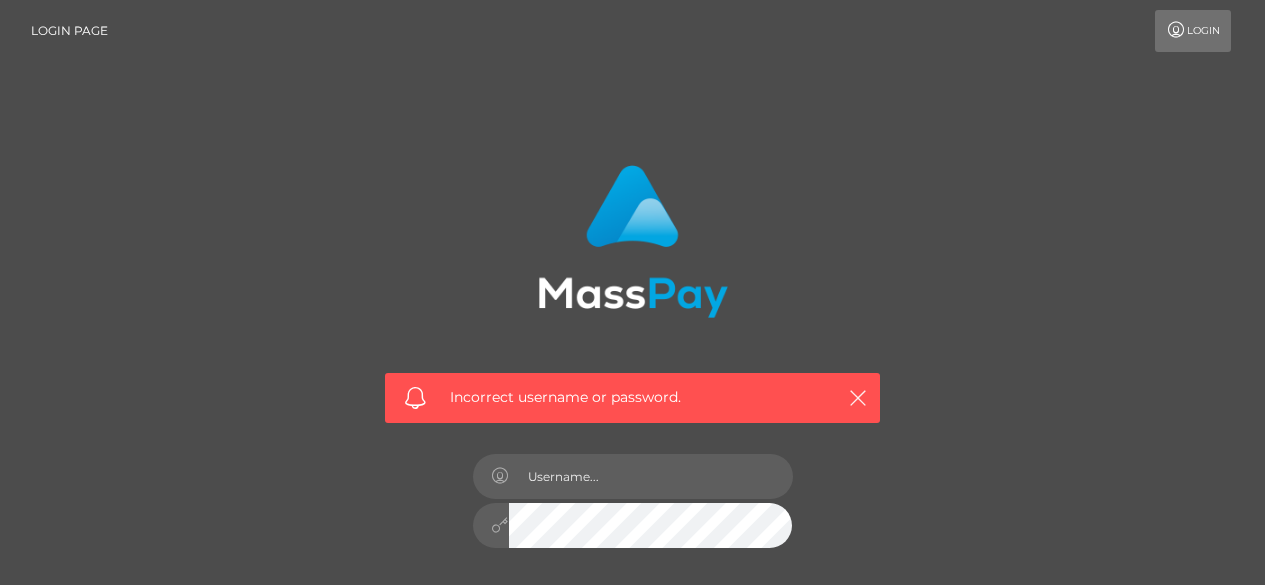 scroll, scrollTop: 0, scrollLeft: 0, axis: both 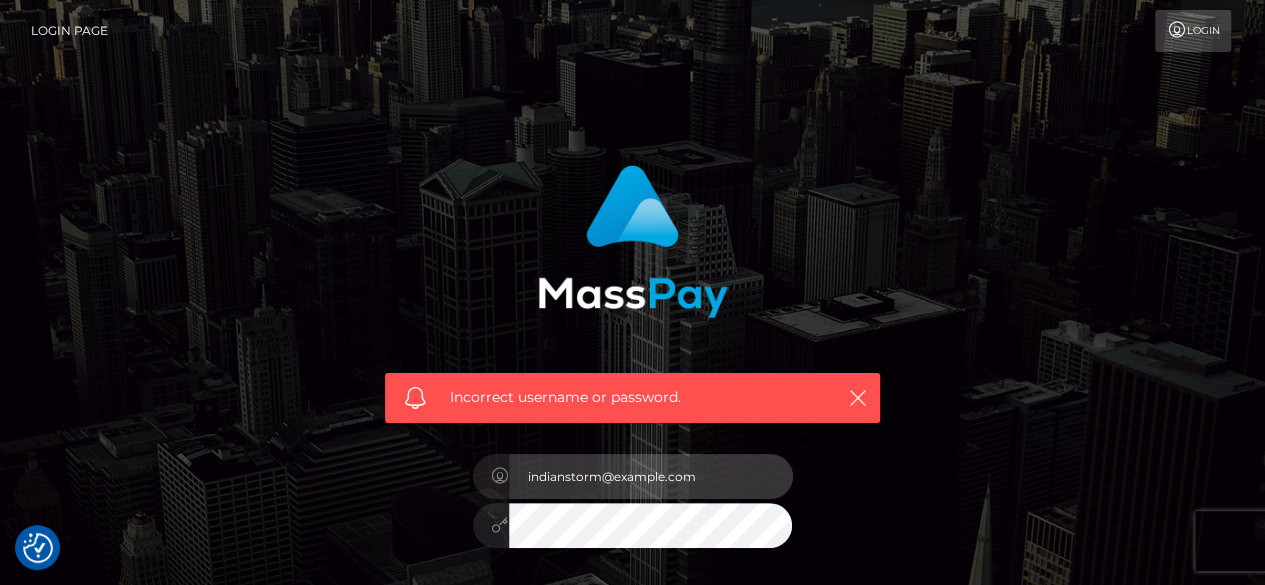 type on "sharlenejayalall@example.com" 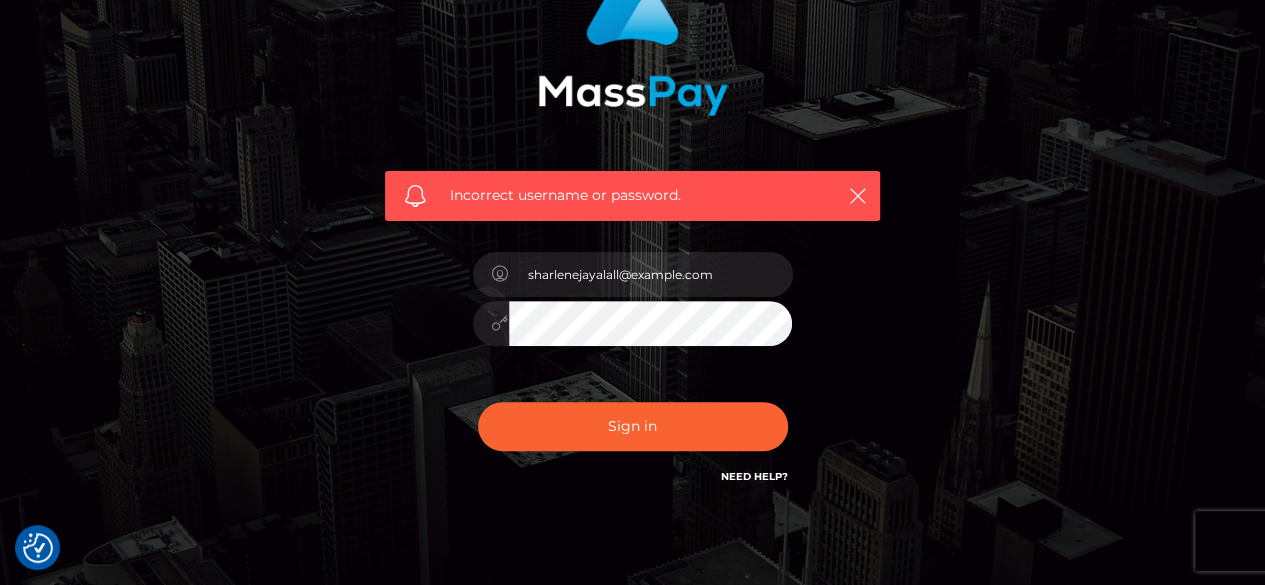 scroll, scrollTop: 202, scrollLeft: 0, axis: vertical 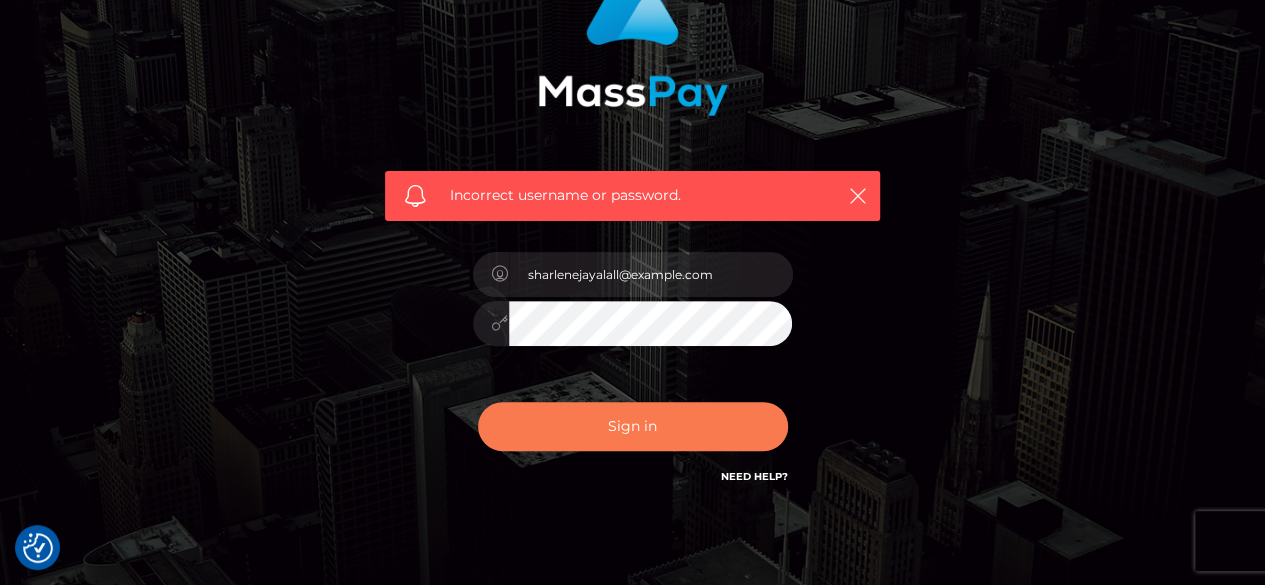click on "Sign in" at bounding box center (633, 426) 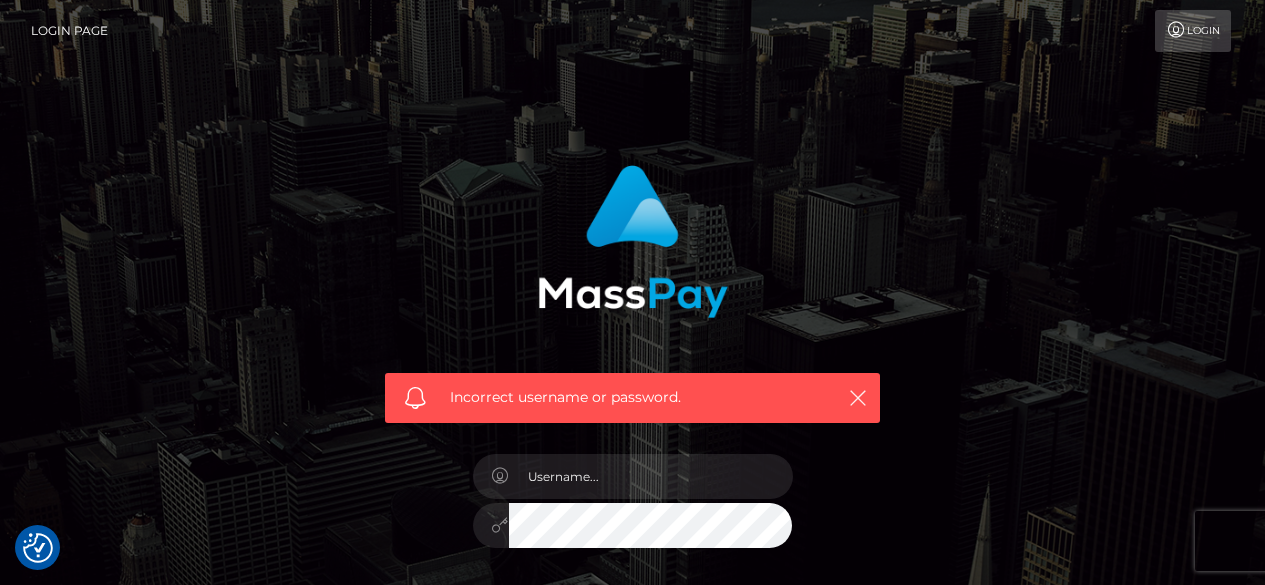 scroll, scrollTop: 0, scrollLeft: 0, axis: both 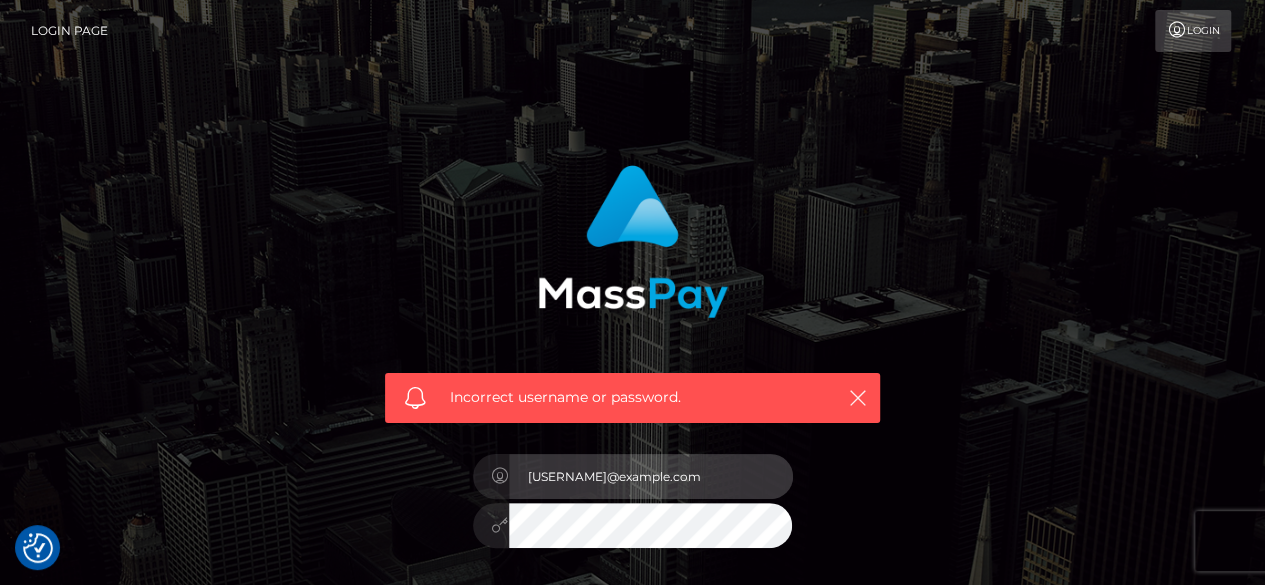 click on "[EMAIL]" at bounding box center (651, 476) 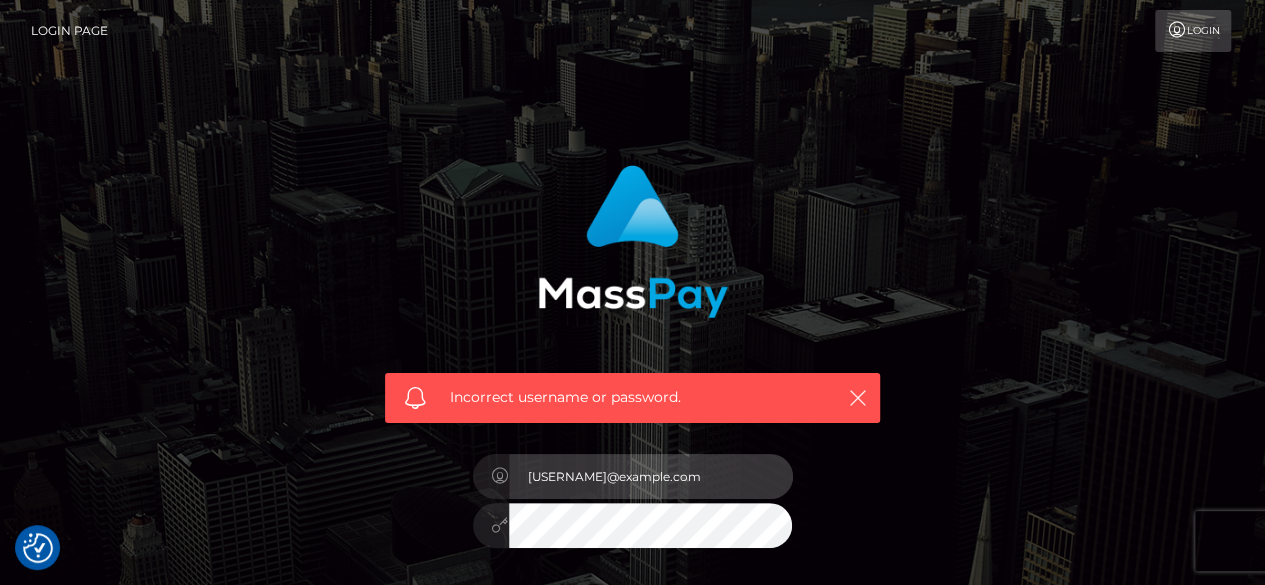 type on "sharlenejayalall@gmail.com" 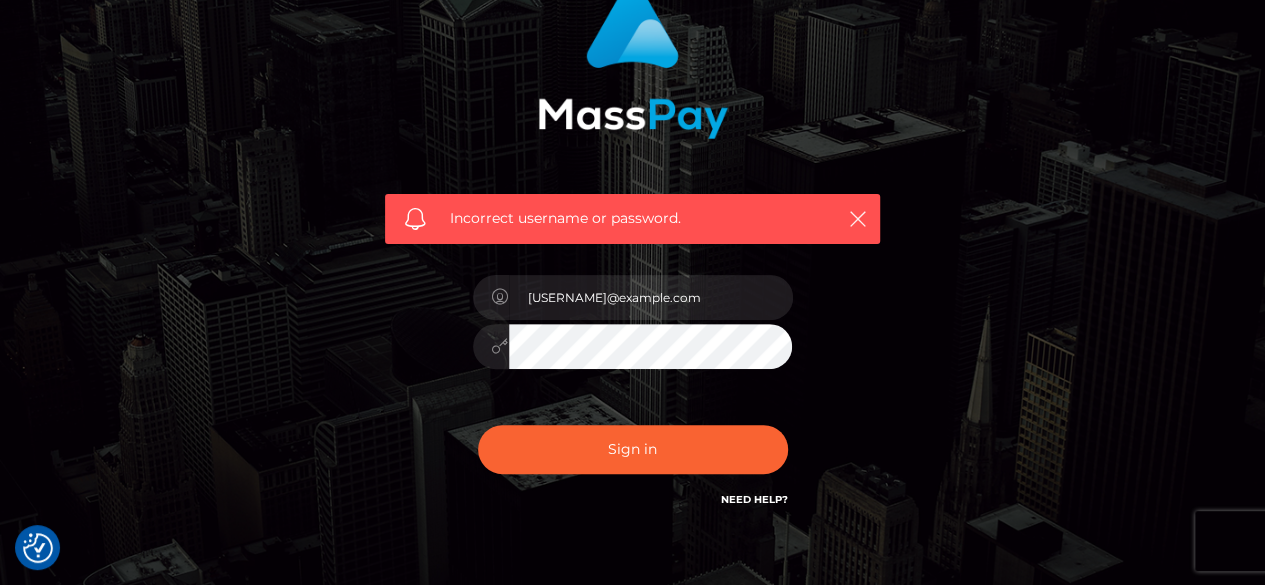 scroll, scrollTop: 195, scrollLeft: 0, axis: vertical 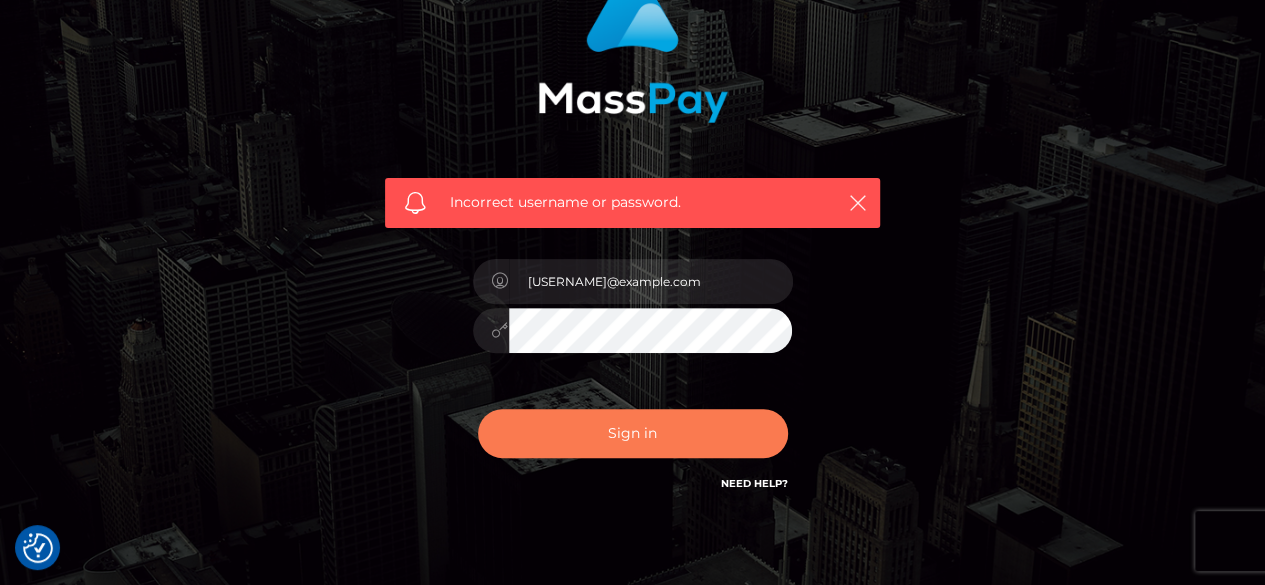 click on "Sign in" at bounding box center (633, 433) 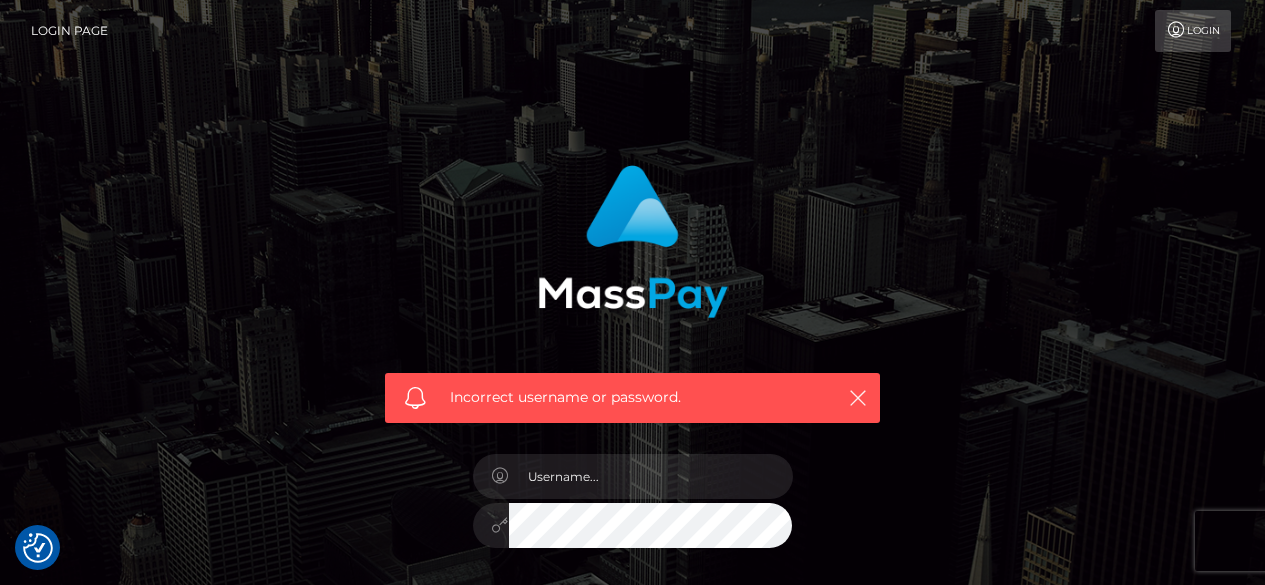scroll, scrollTop: 0, scrollLeft: 0, axis: both 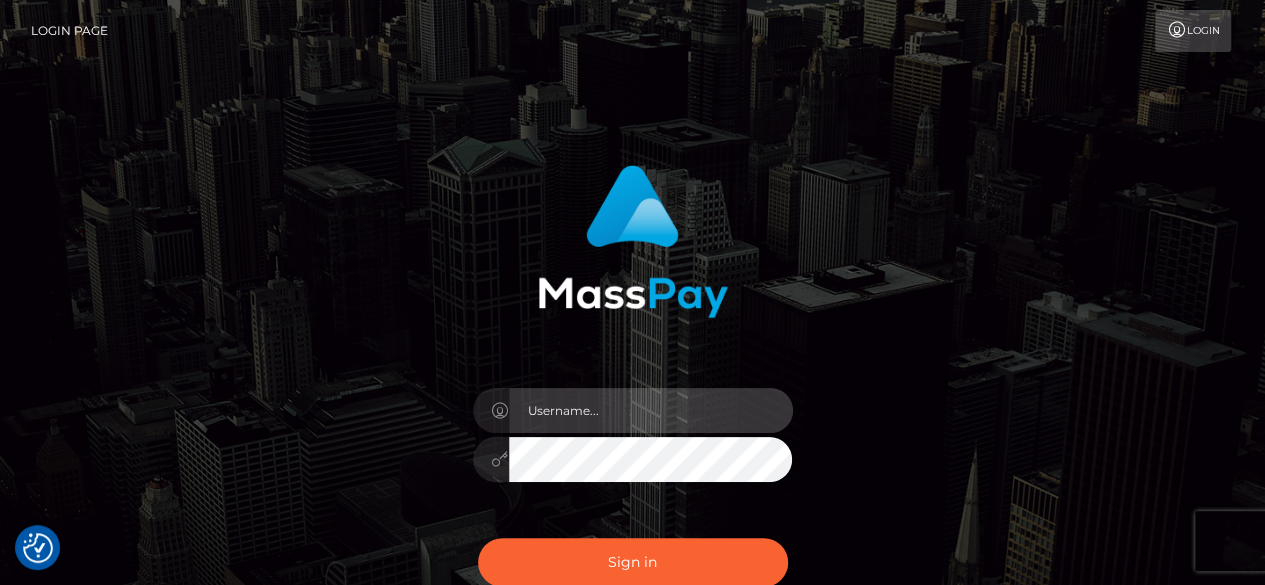 type on "[EMAIL]" 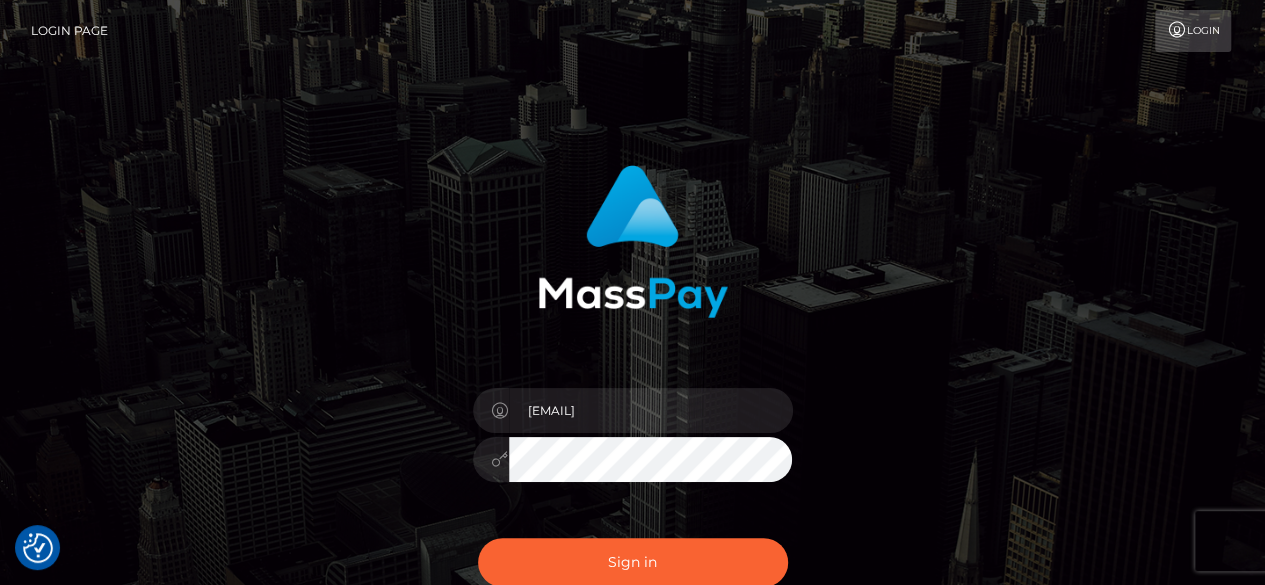 click on "Login Page" at bounding box center [69, 31] 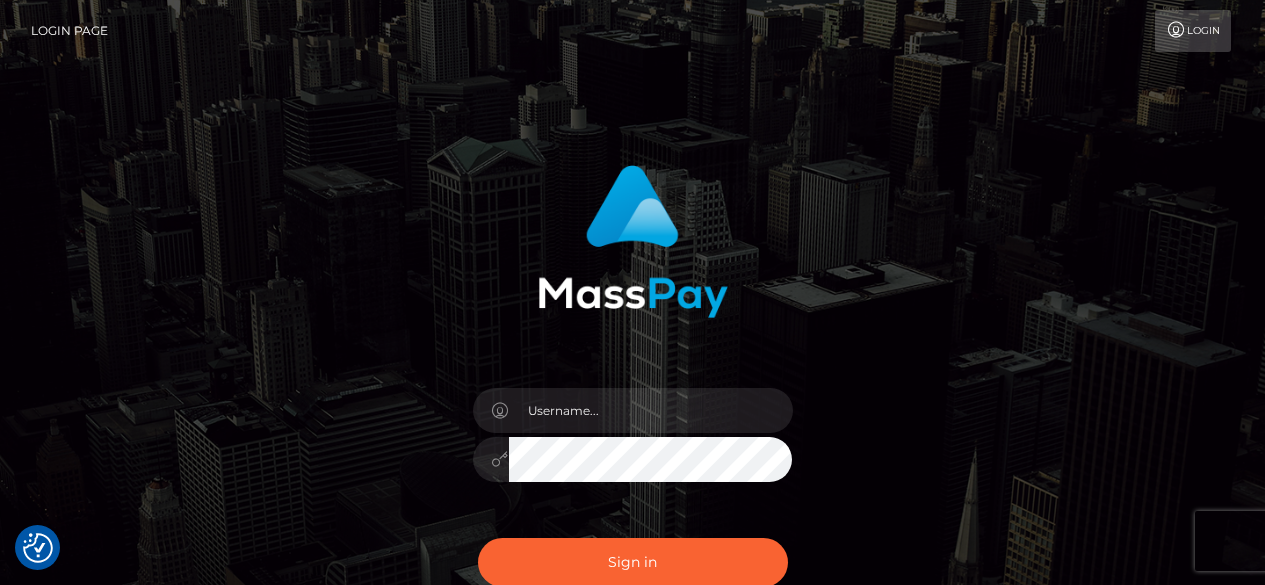 scroll, scrollTop: 0, scrollLeft: 0, axis: both 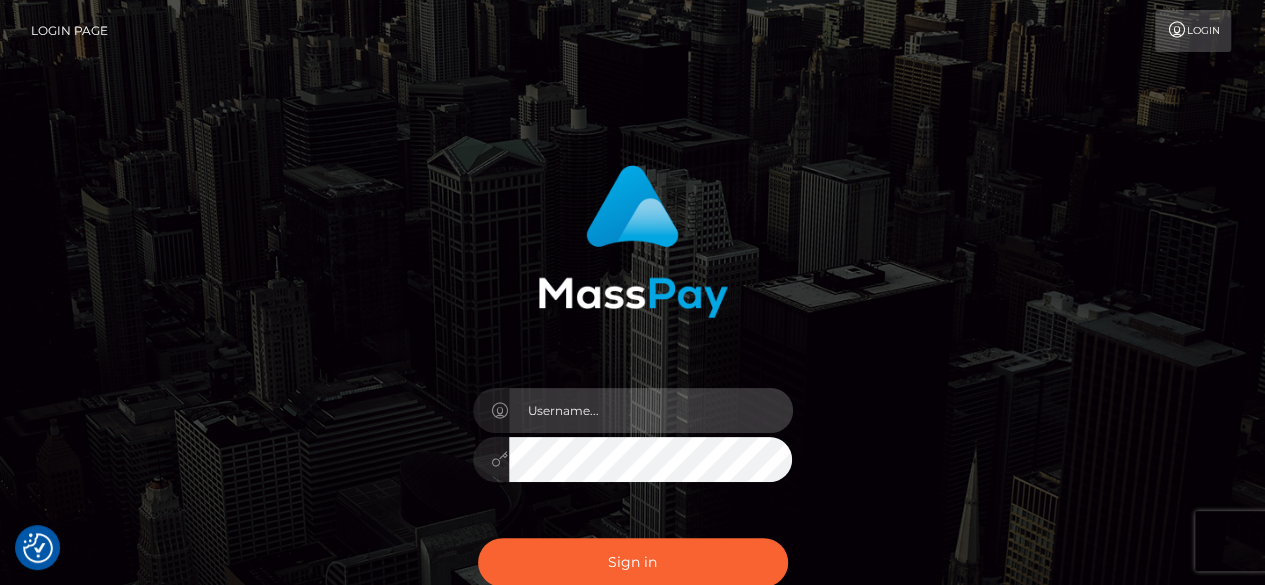 type on "[USERNAME]@example.com" 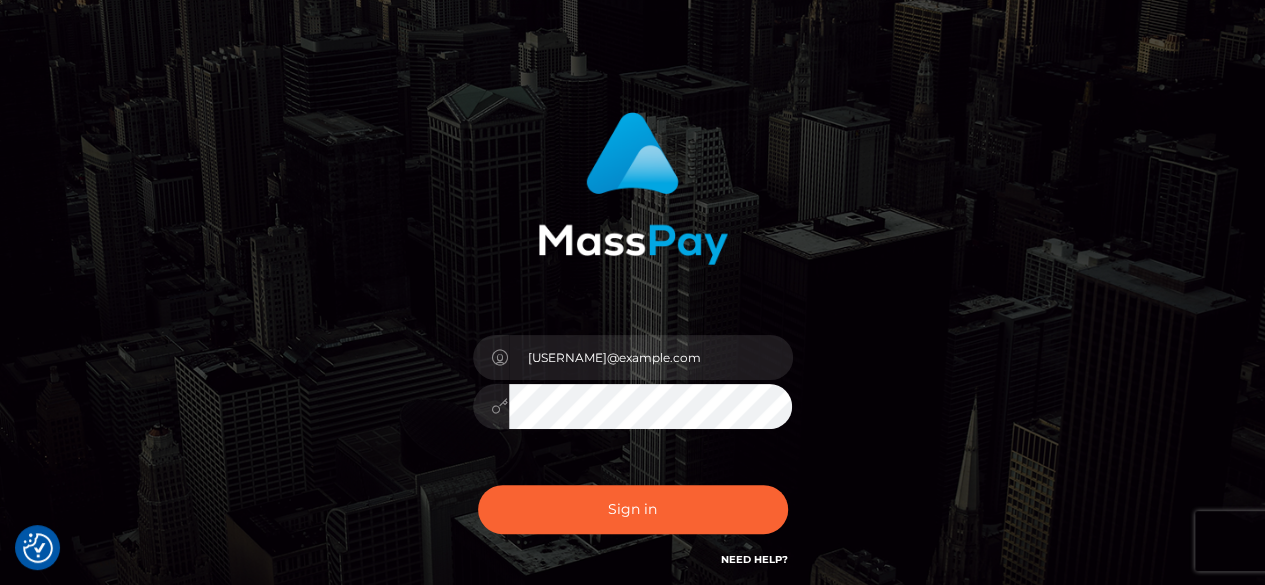 scroll, scrollTop: 144, scrollLeft: 0, axis: vertical 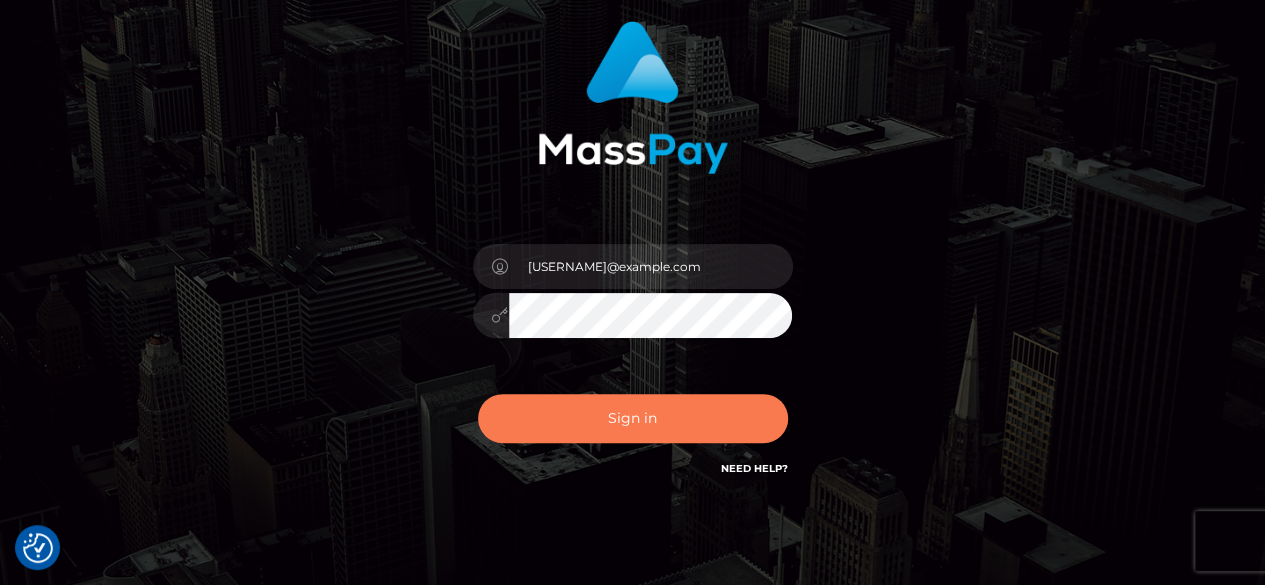 click on "Sign in" at bounding box center [633, 418] 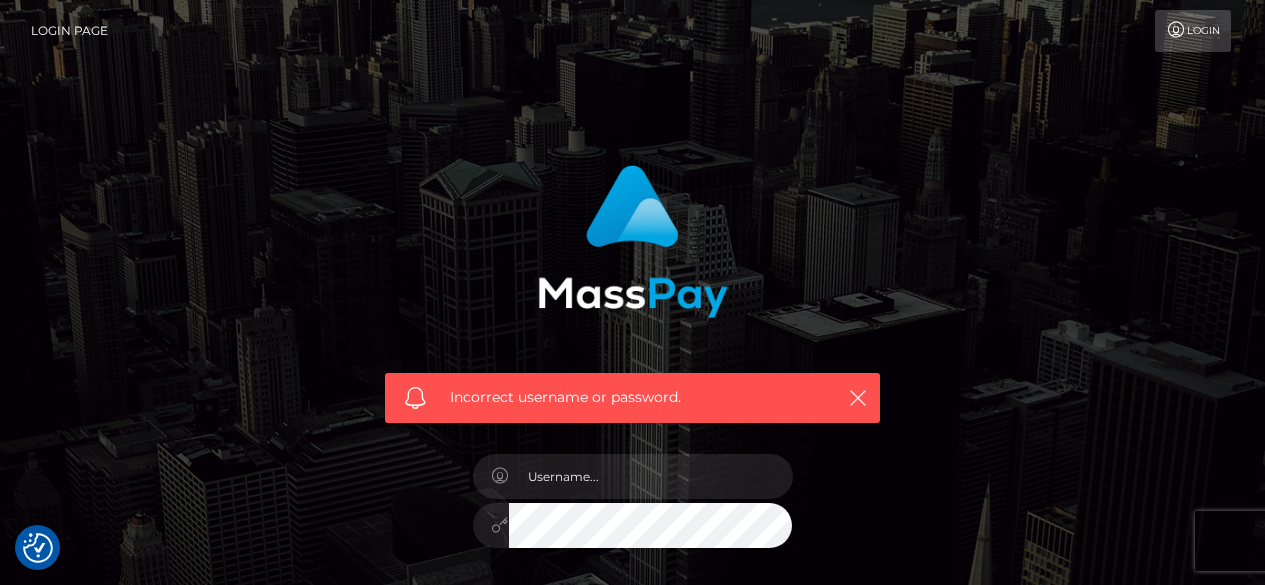 scroll, scrollTop: 0, scrollLeft: 0, axis: both 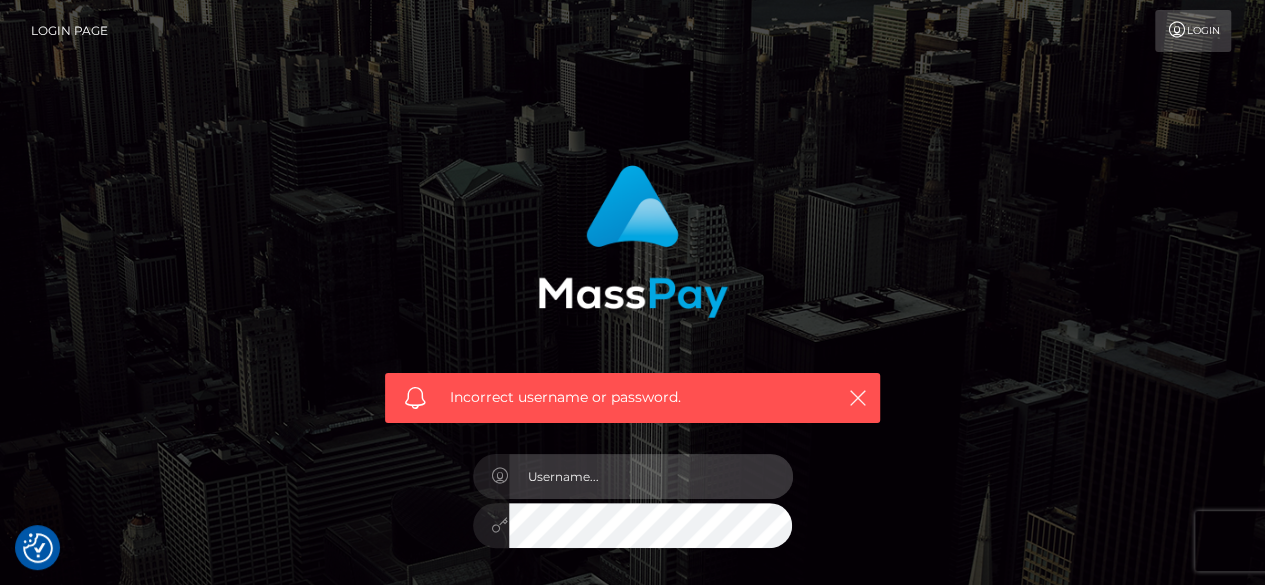 type on "[EMAIL]" 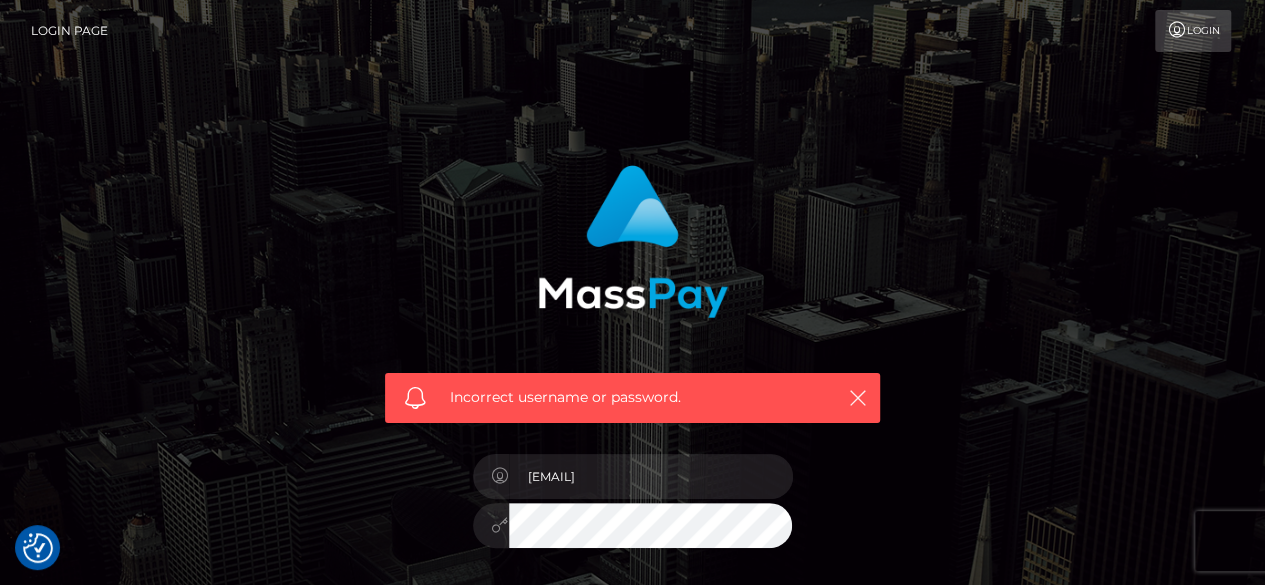 click at bounding box center (491, 525) 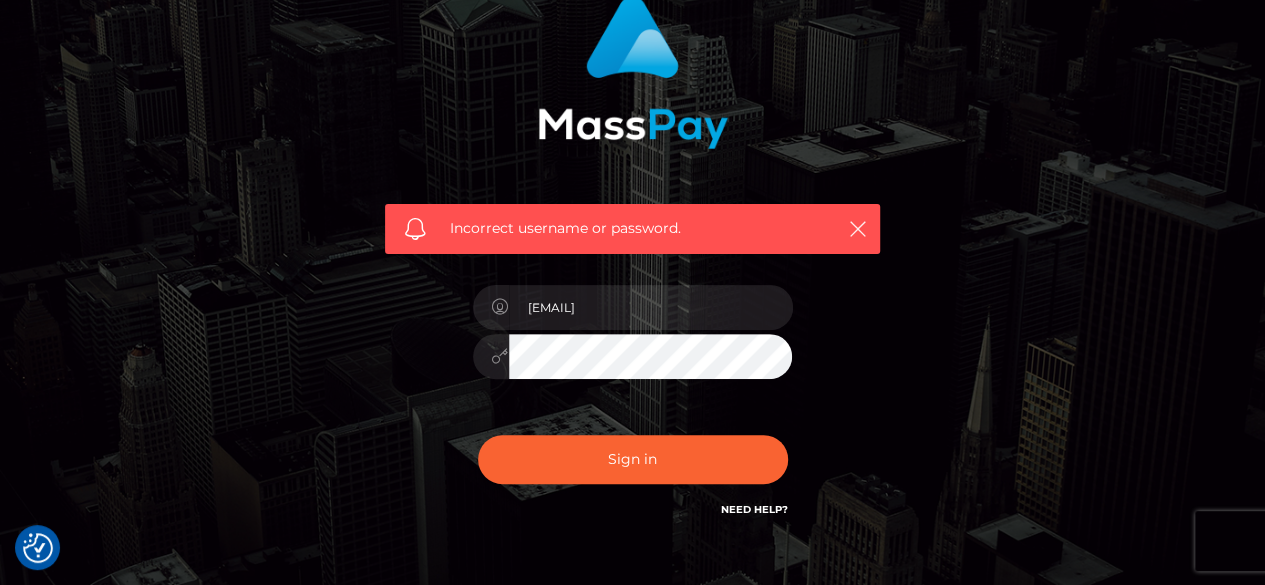 scroll, scrollTop: 181, scrollLeft: 0, axis: vertical 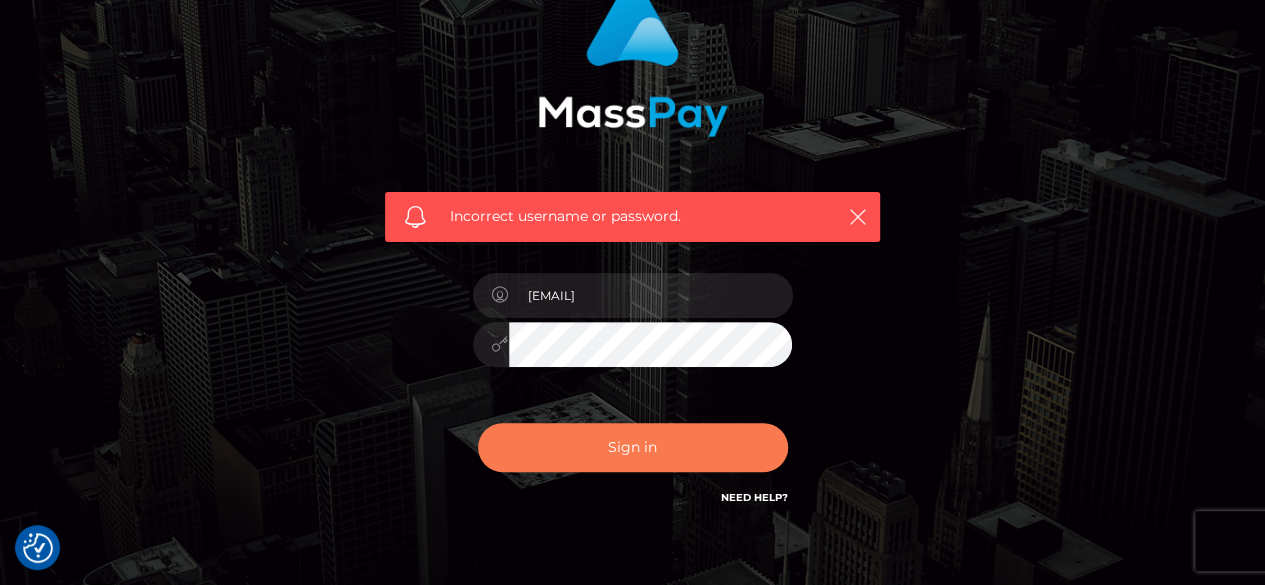 click on "Sign in" at bounding box center [633, 447] 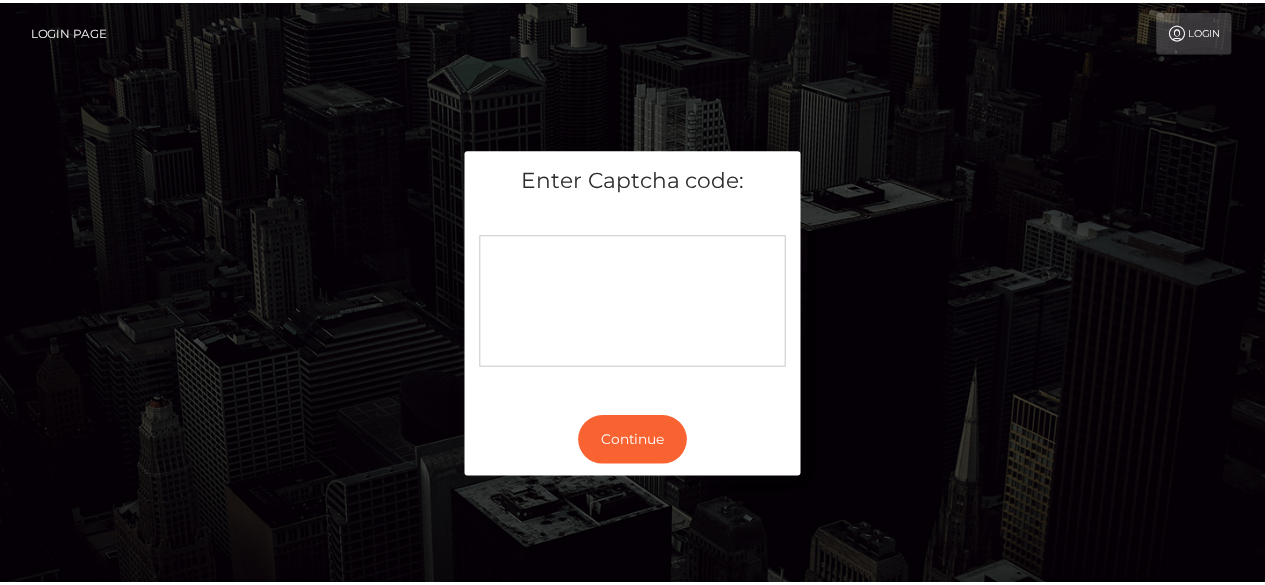 scroll, scrollTop: 0, scrollLeft: 0, axis: both 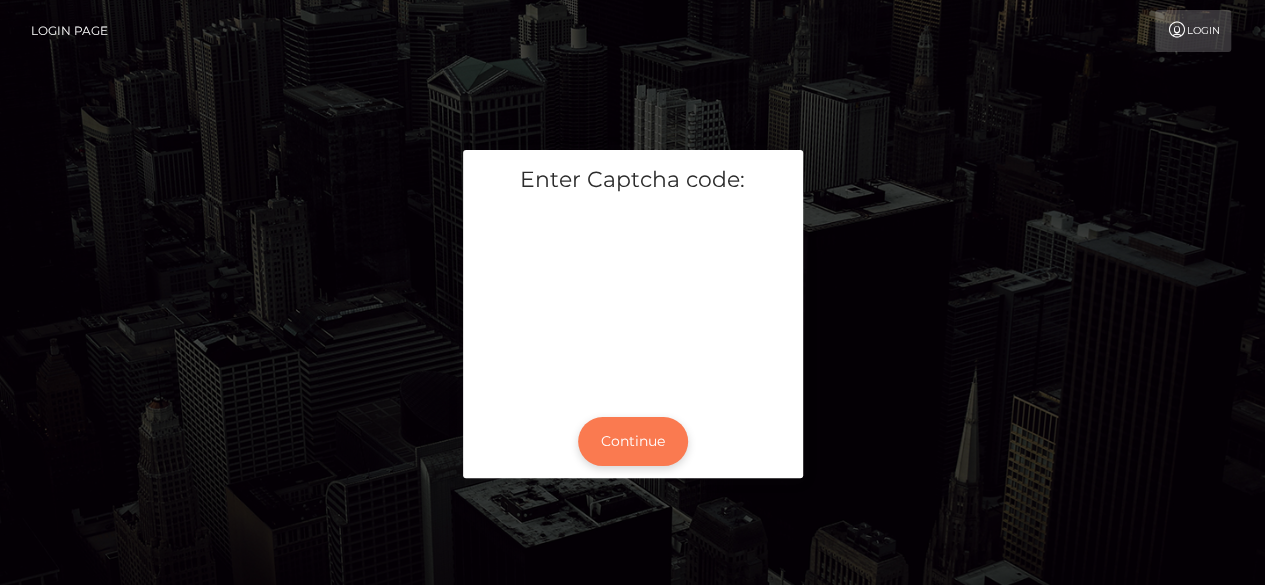 click on "Continue" at bounding box center [633, 441] 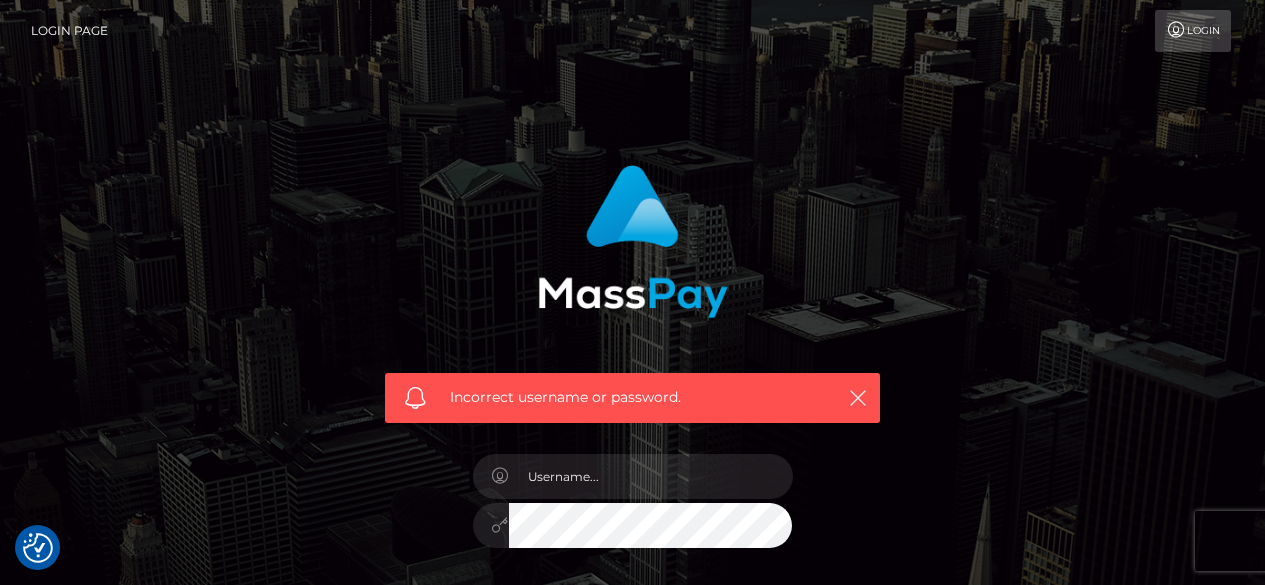 scroll, scrollTop: 0, scrollLeft: 0, axis: both 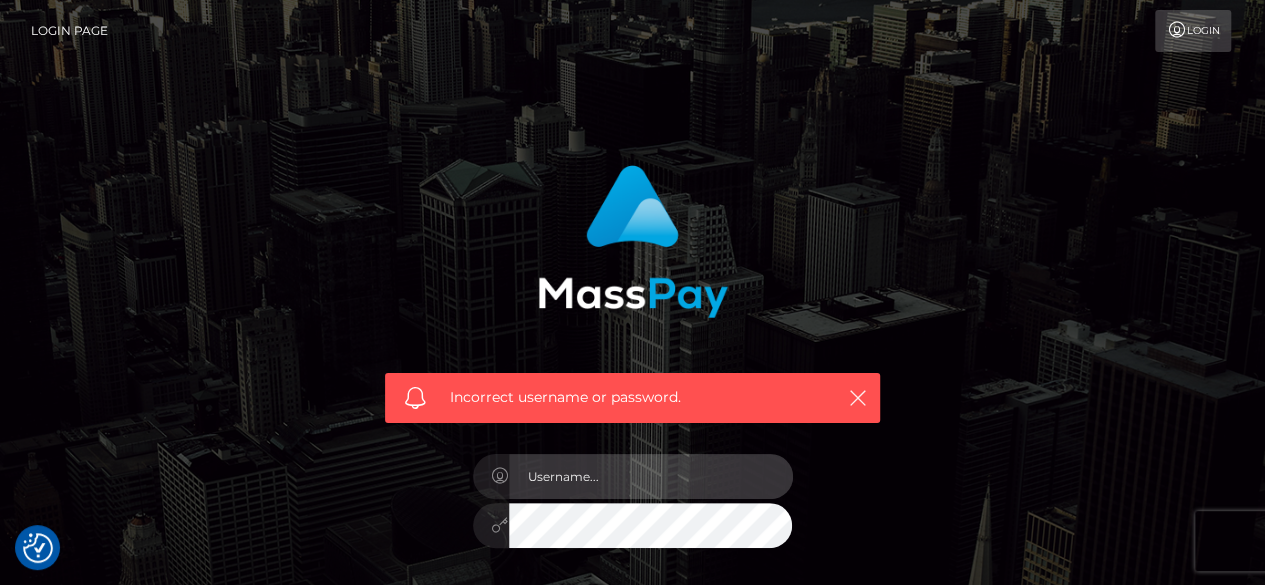 type on "indianstorm@outlook.com" 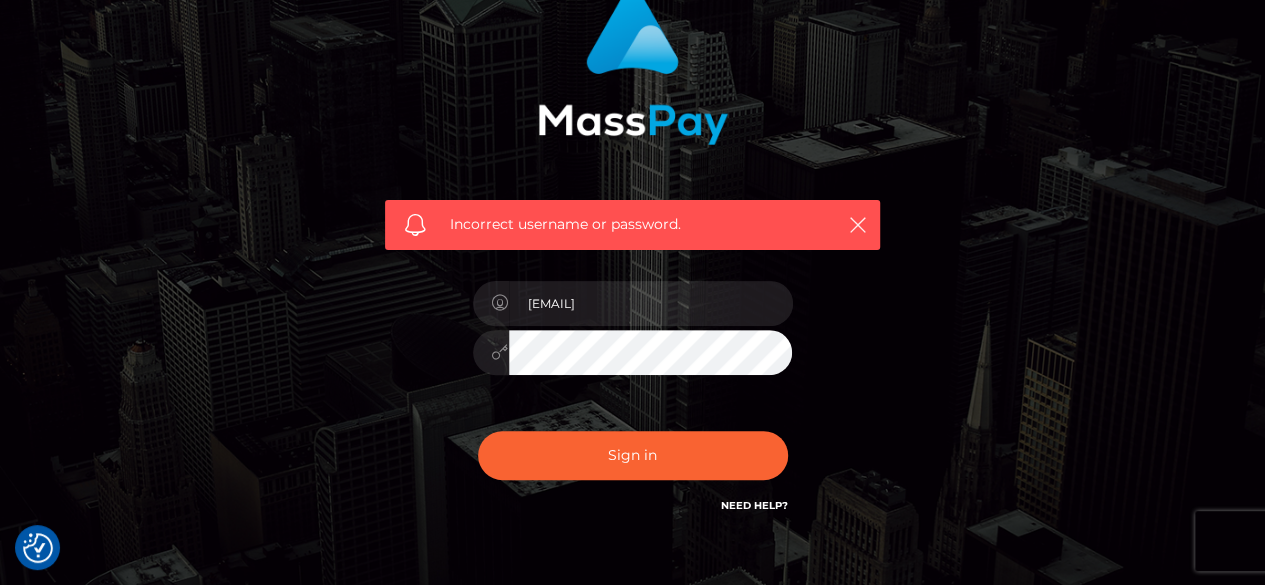 scroll, scrollTop: 172, scrollLeft: 0, axis: vertical 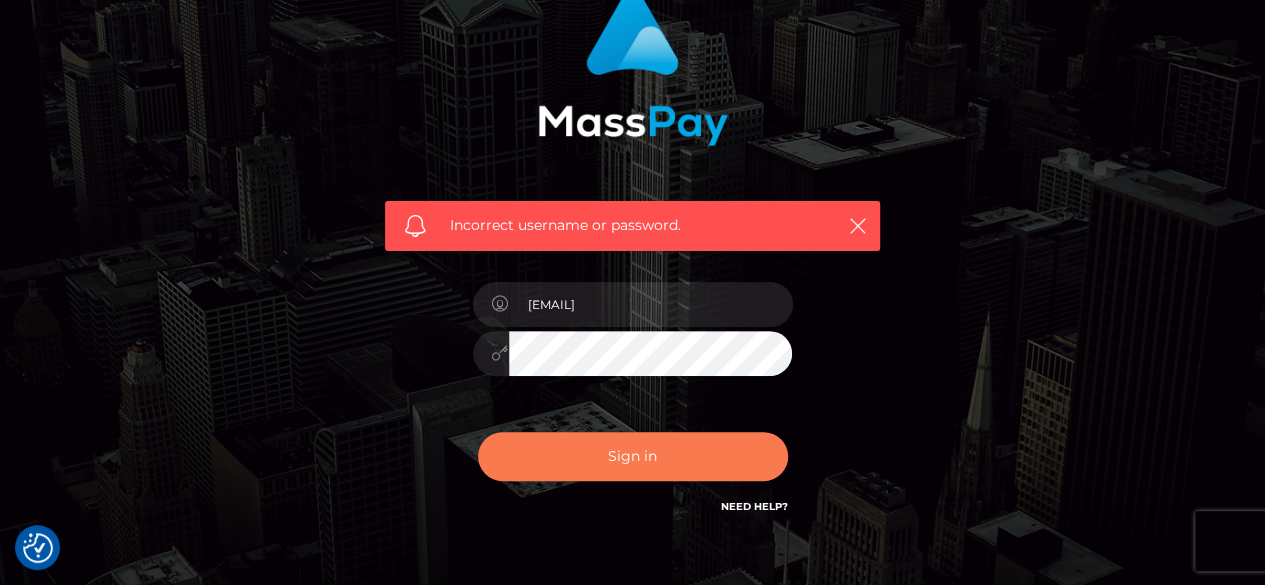 click on "Sign in" at bounding box center [633, 456] 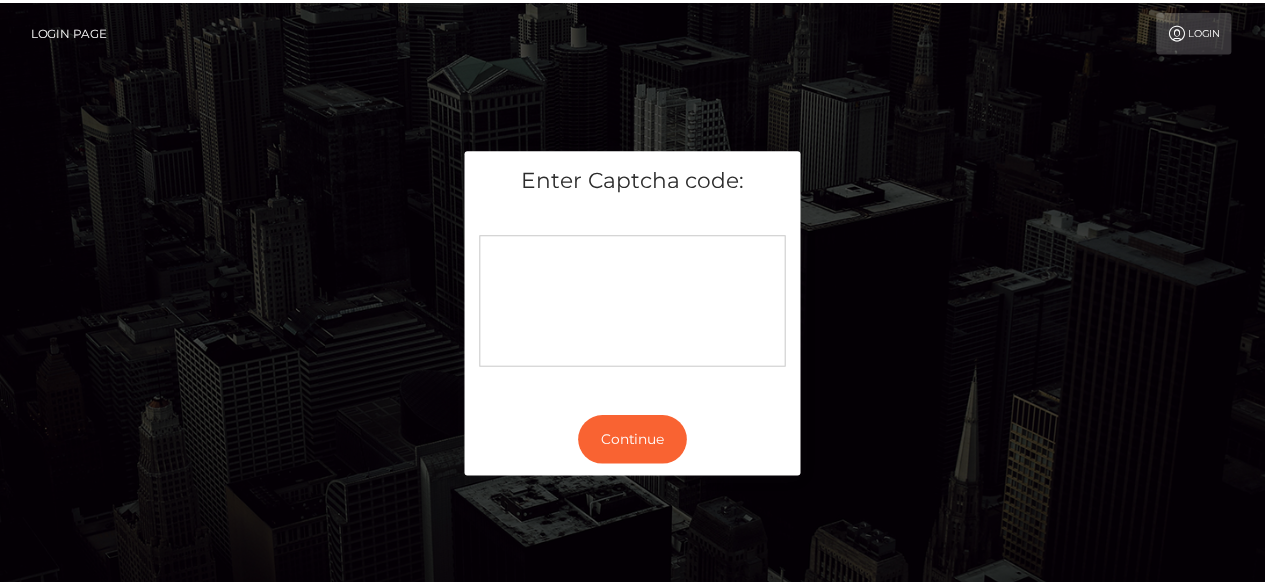 scroll, scrollTop: 0, scrollLeft: 0, axis: both 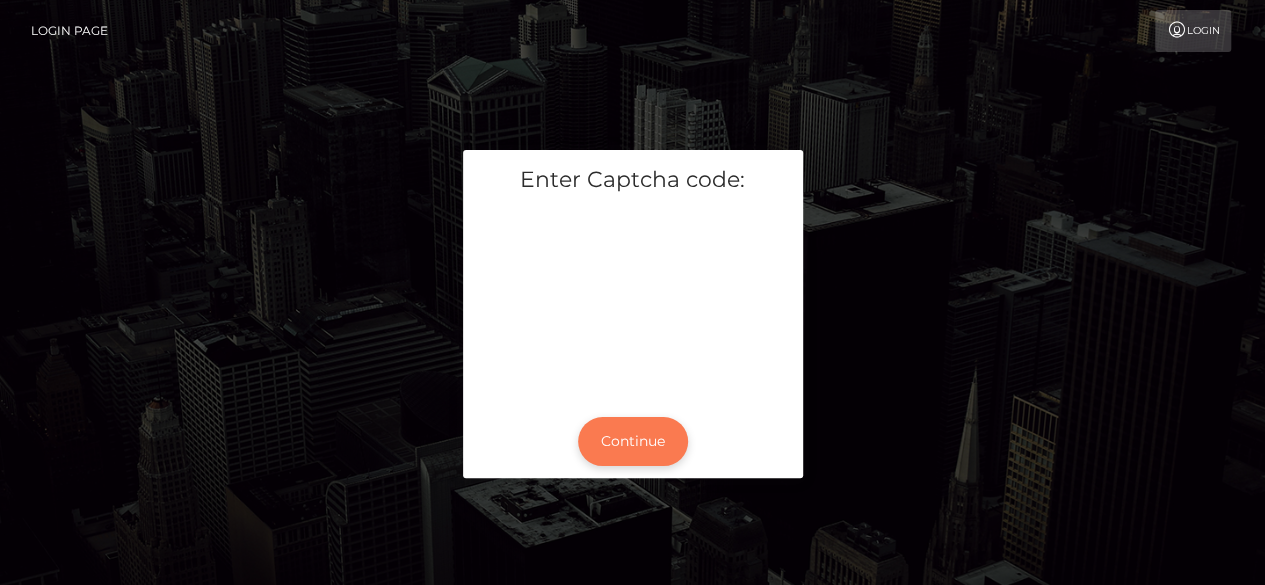 click on "Continue" at bounding box center (633, 441) 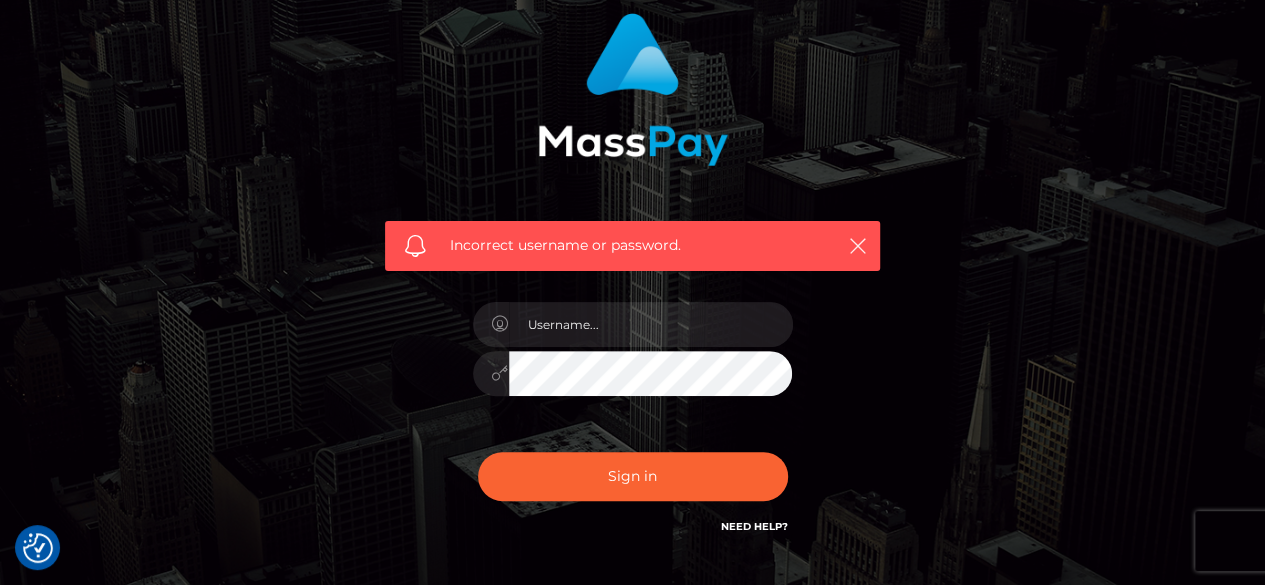 scroll, scrollTop: 159, scrollLeft: 0, axis: vertical 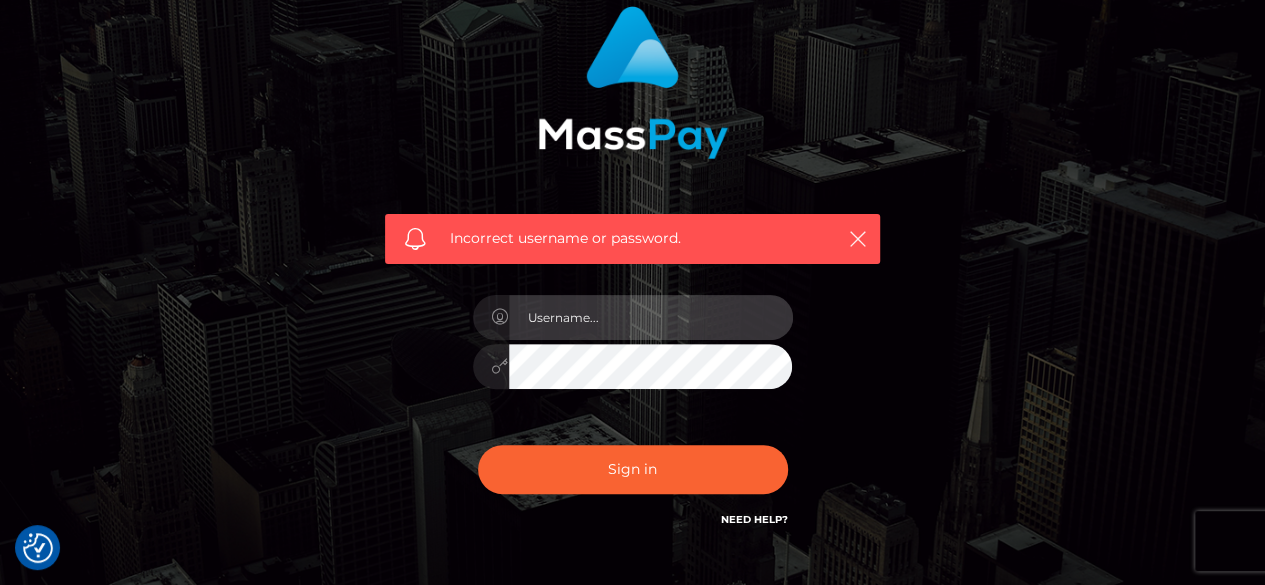 type on "[EMAIL]" 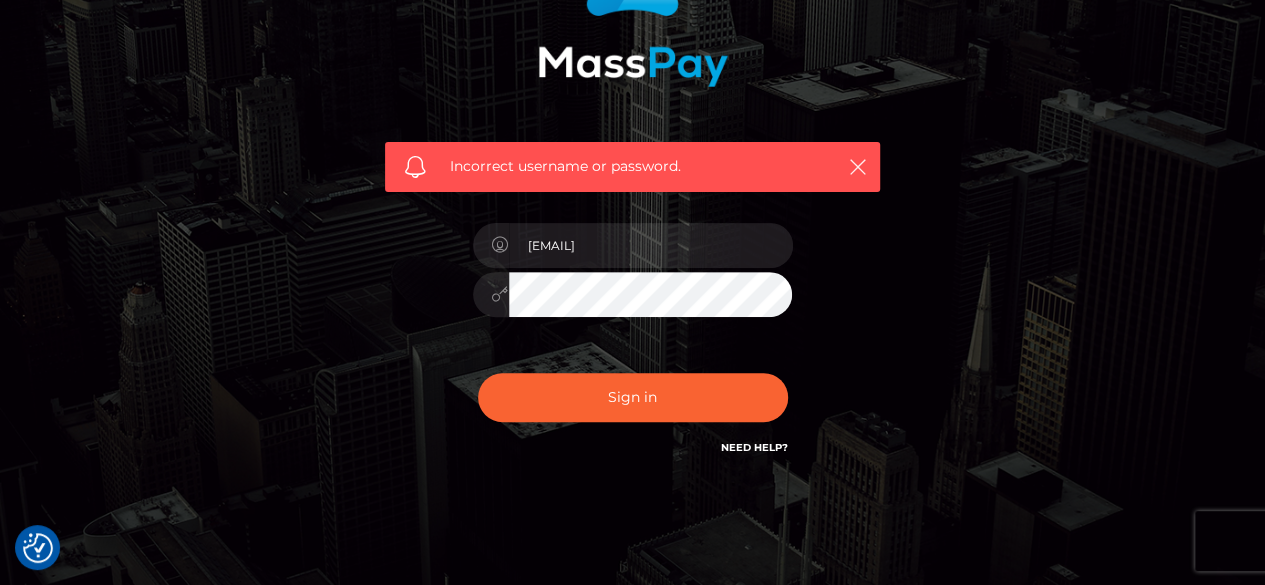 scroll, scrollTop: 289, scrollLeft: 0, axis: vertical 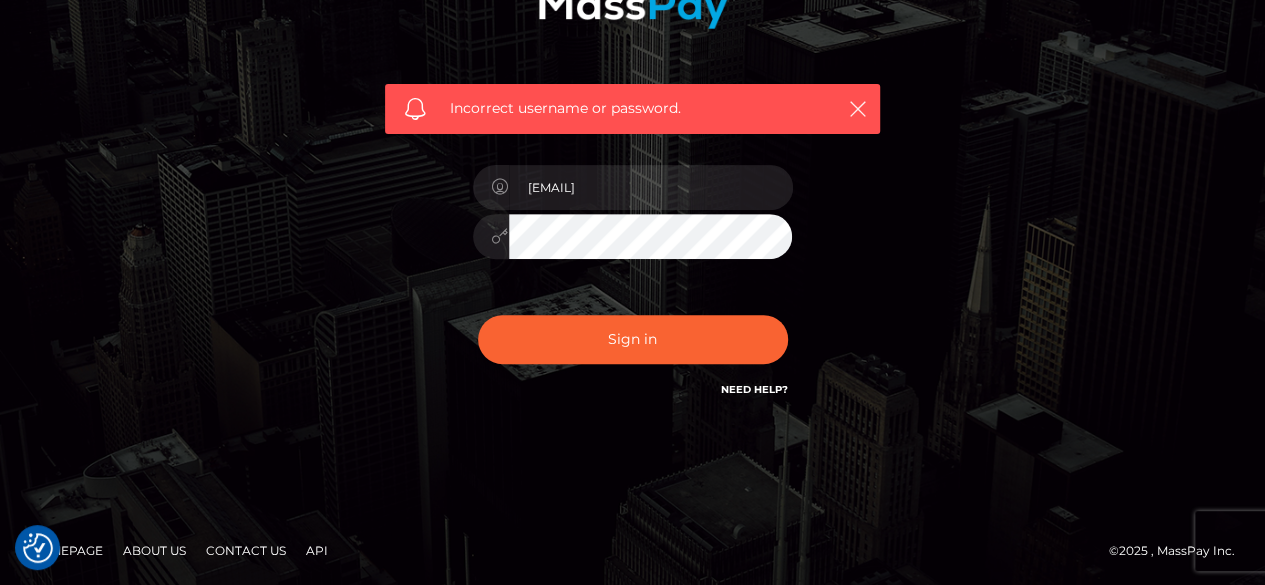 click on "Contact Us" at bounding box center [246, 550] 